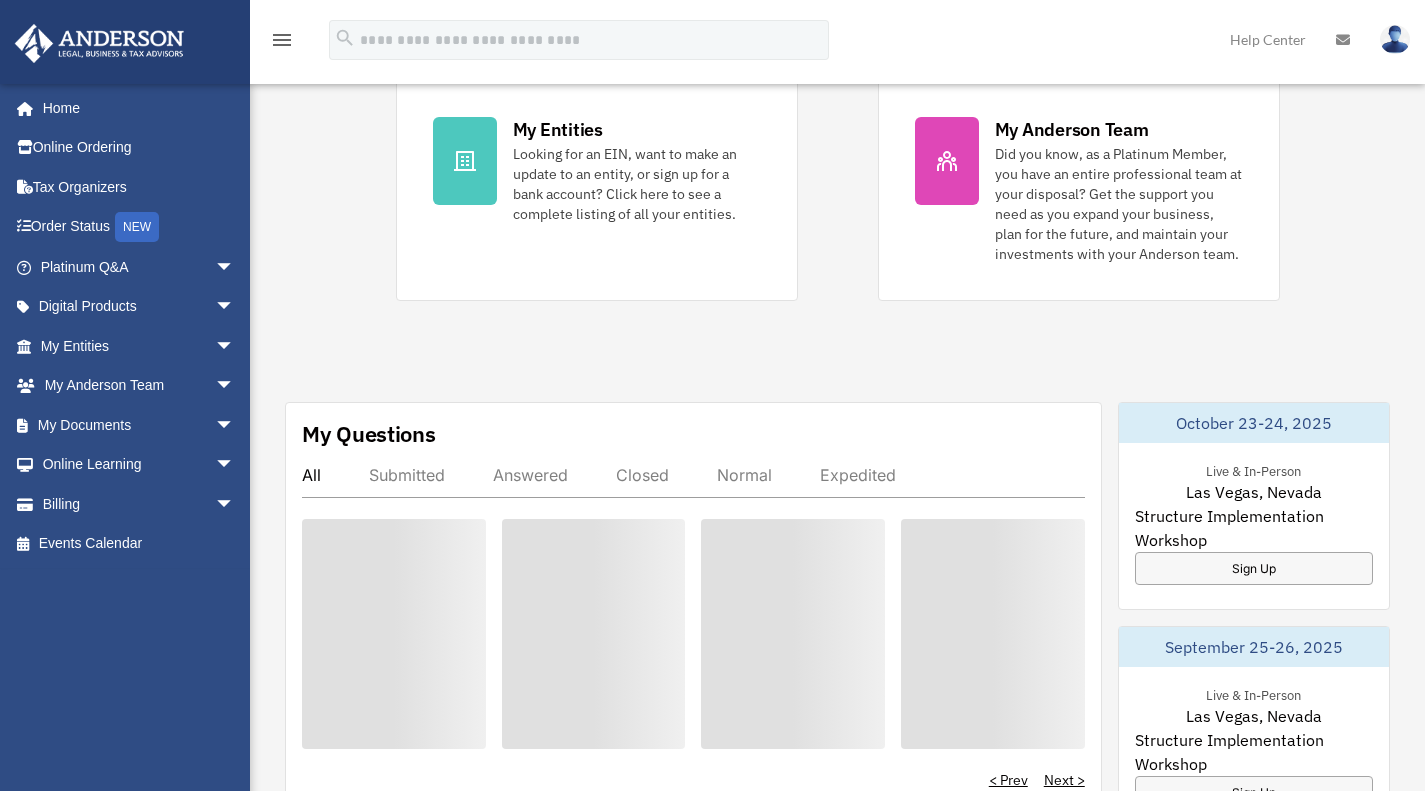 scroll, scrollTop: 475, scrollLeft: 0, axis: vertical 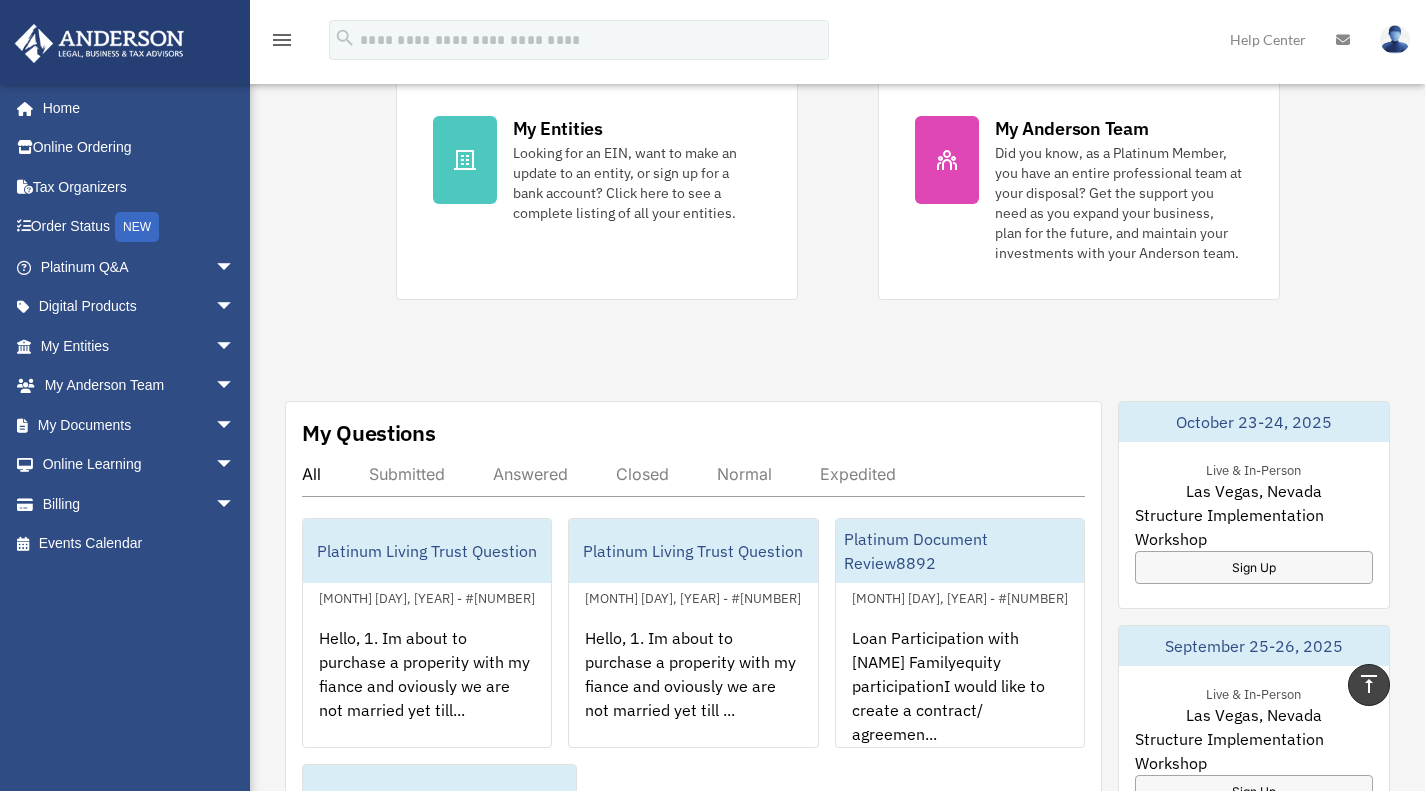 click on "Billing arrow_drop_down" at bounding box center (139, 504) 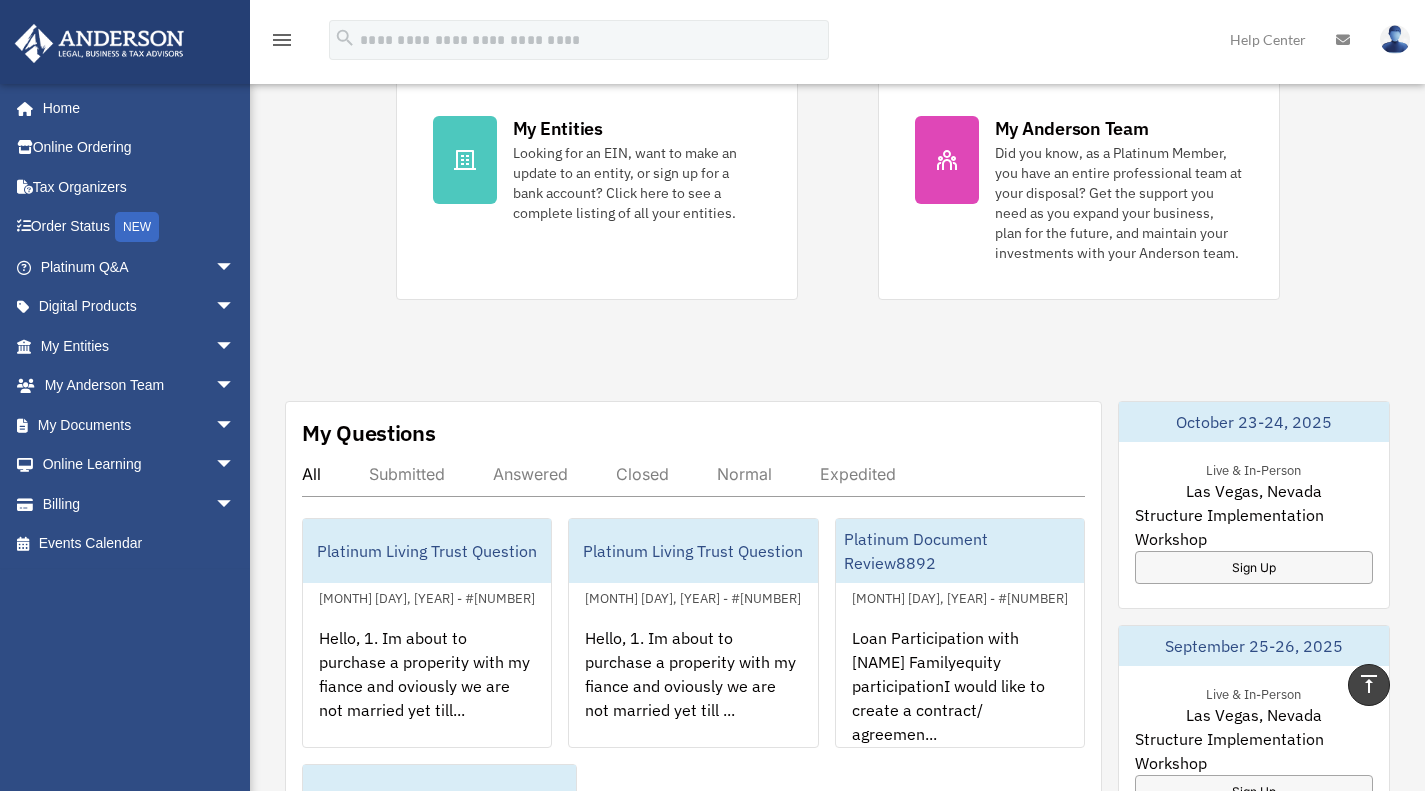 click on "arrow_drop_down" at bounding box center (235, 504) 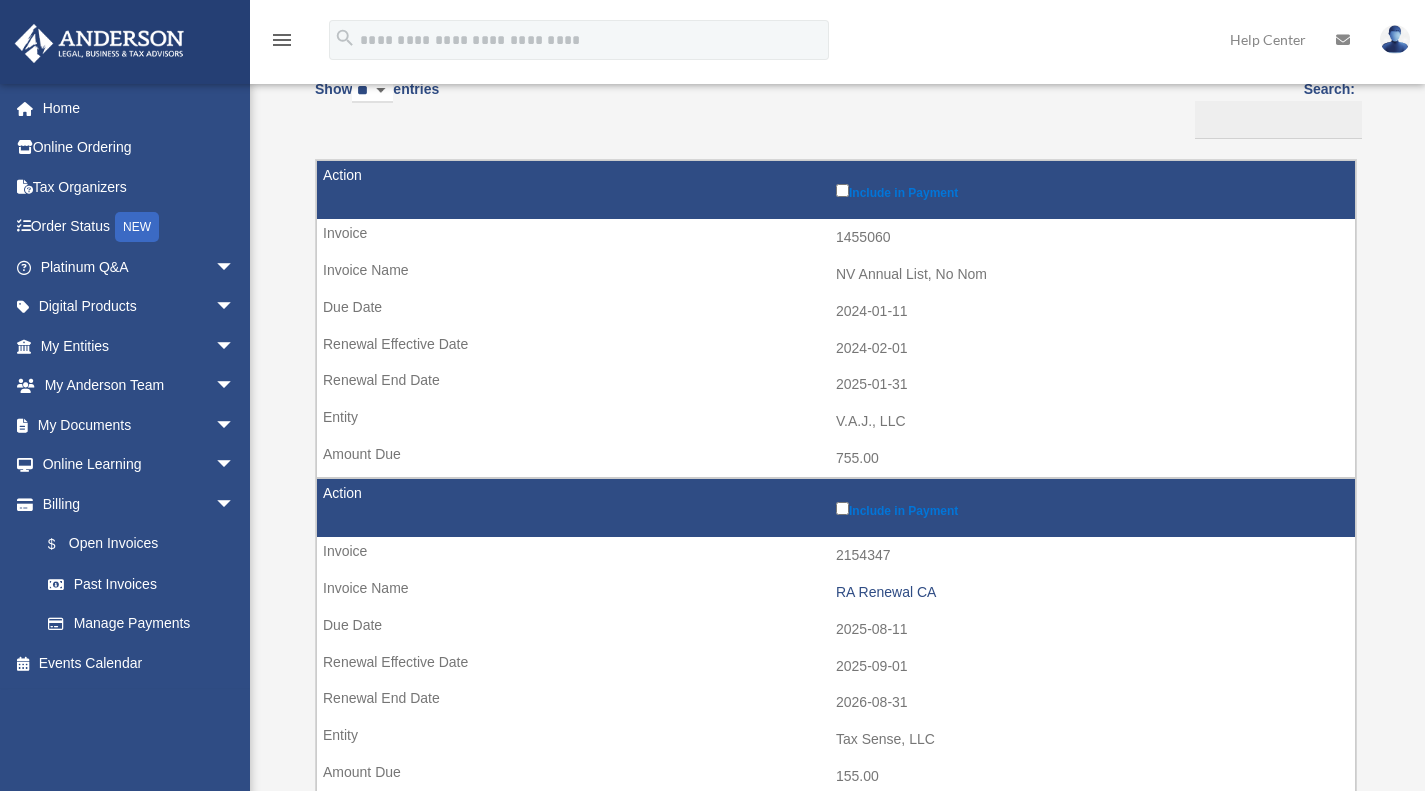 scroll, scrollTop: 205, scrollLeft: 0, axis: vertical 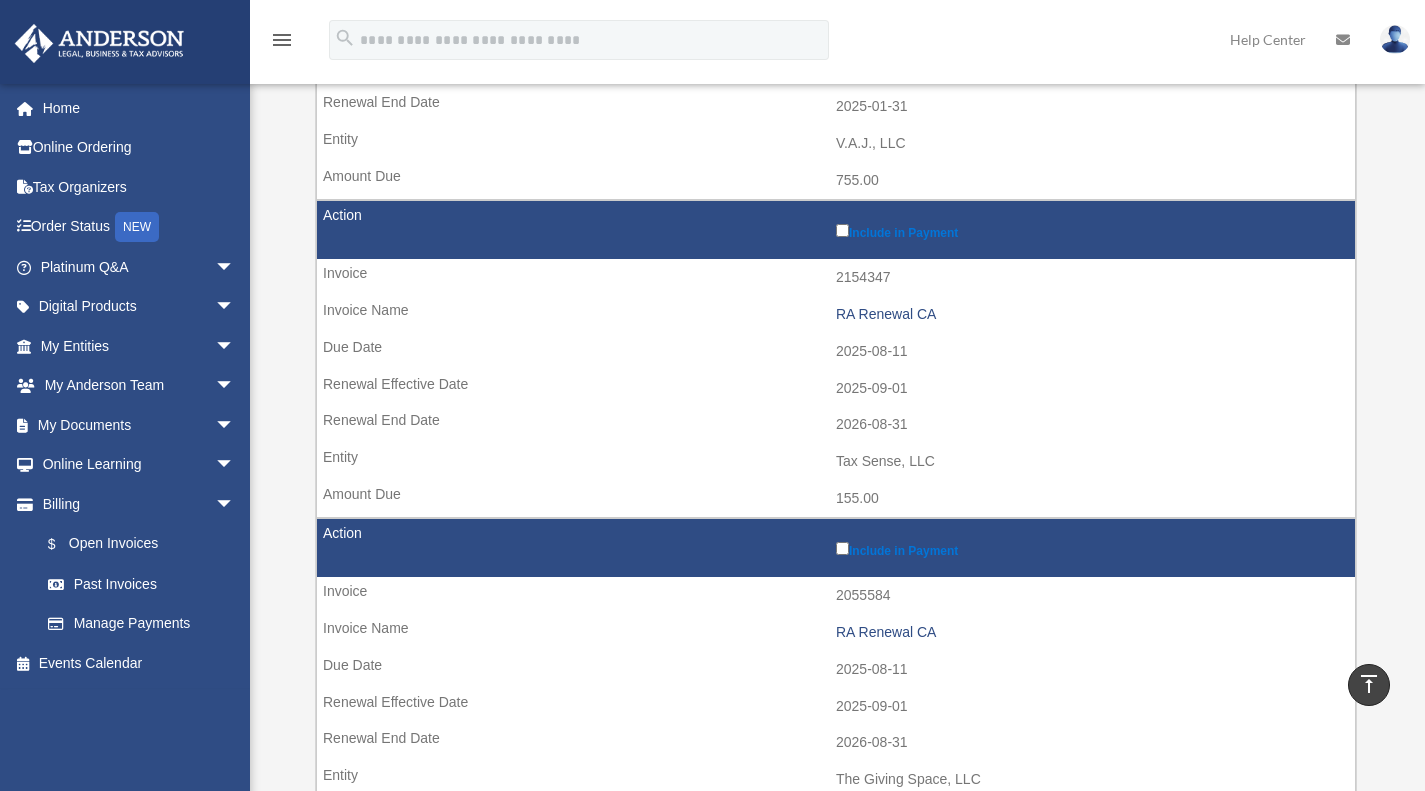 click on "RA Renewal CA" at bounding box center [1090, 314] 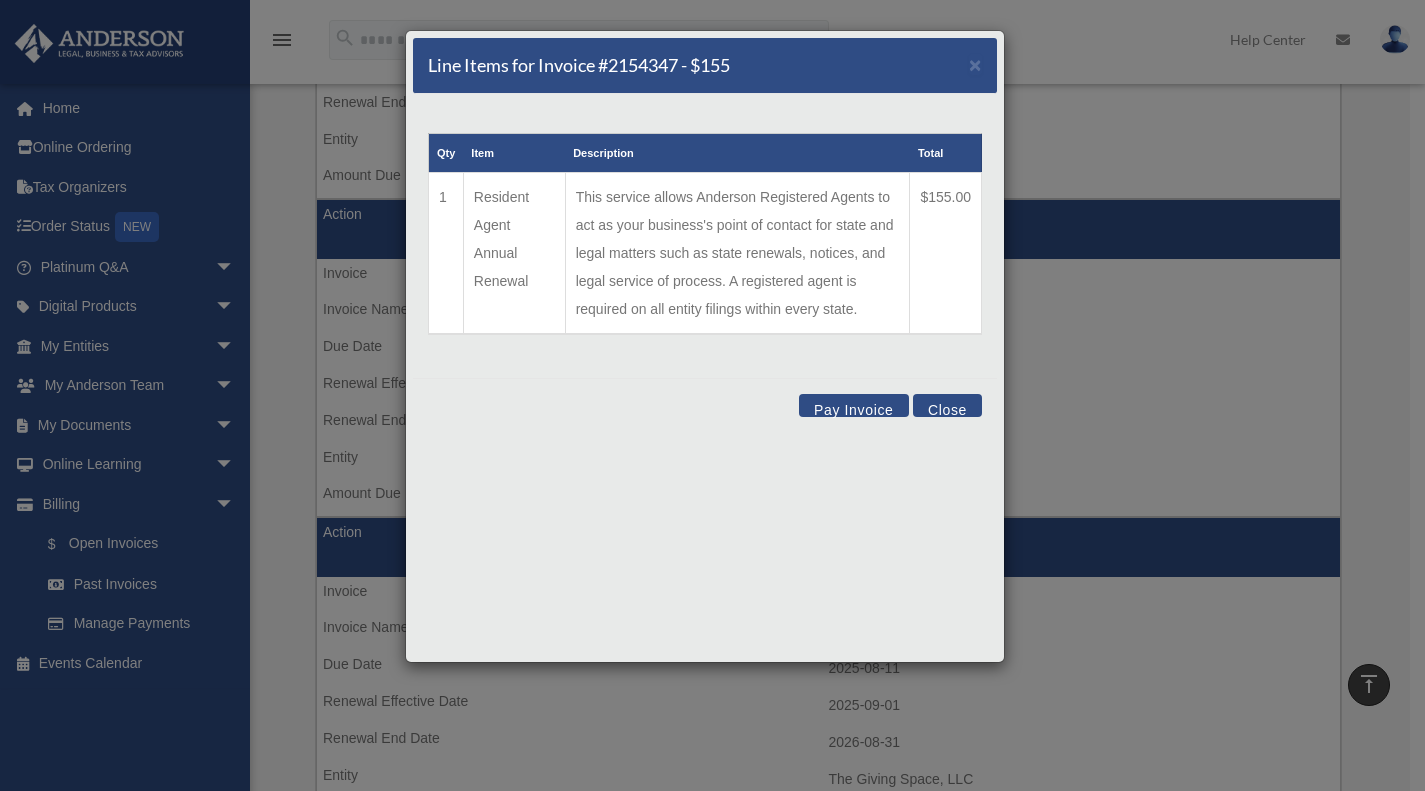 click on "Close" at bounding box center (947, 405) 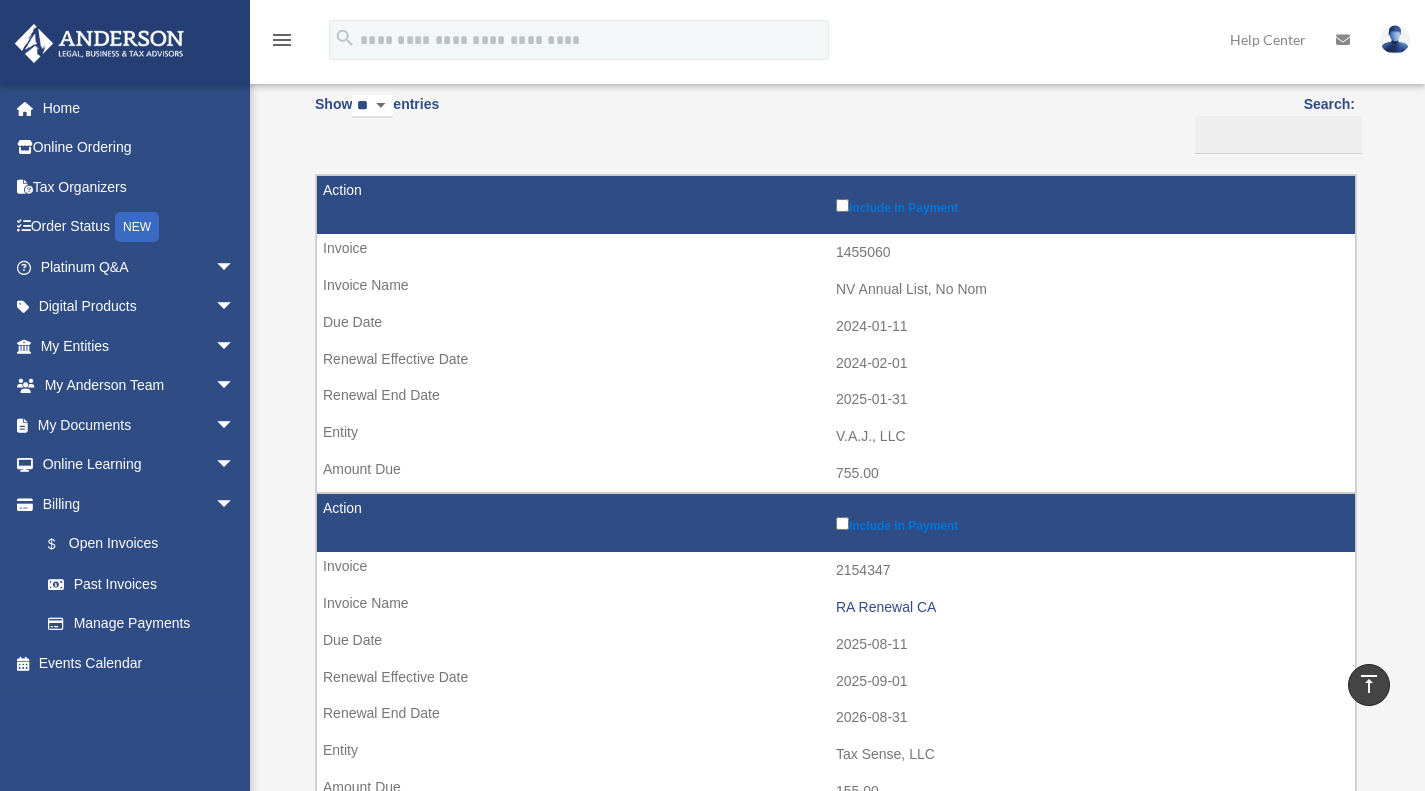 scroll, scrollTop: 0, scrollLeft: 0, axis: both 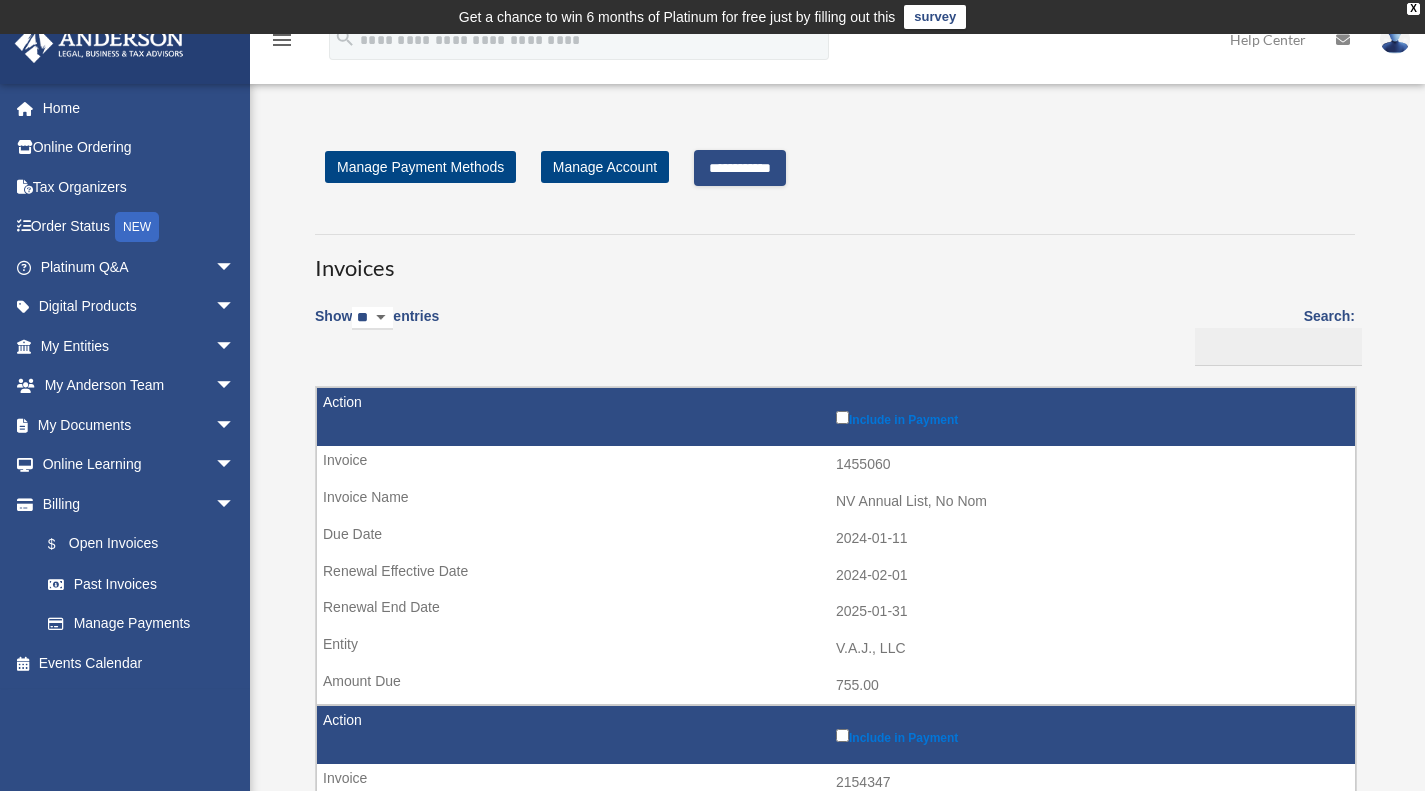 click on "**********" at bounding box center (740, 168) 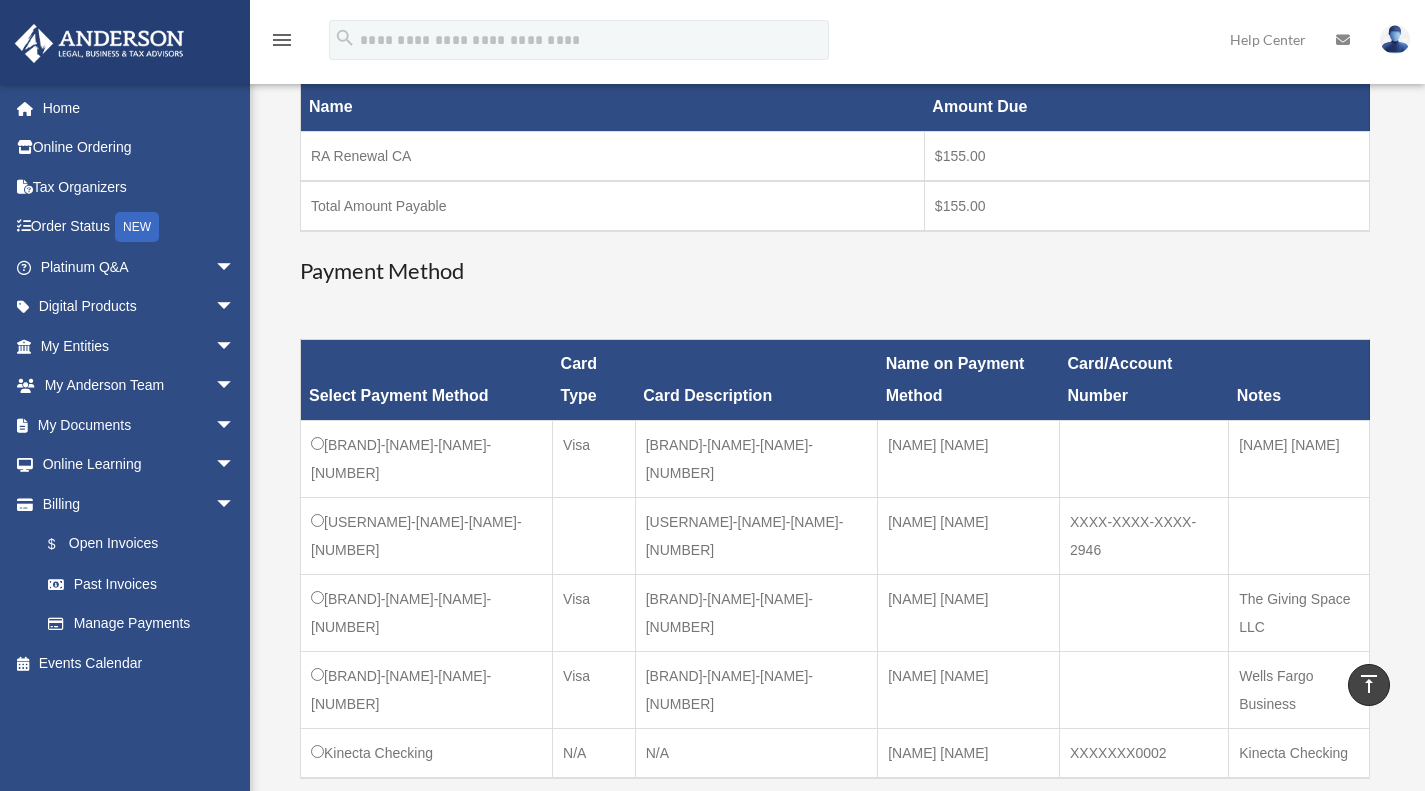 scroll, scrollTop: 358, scrollLeft: 0, axis: vertical 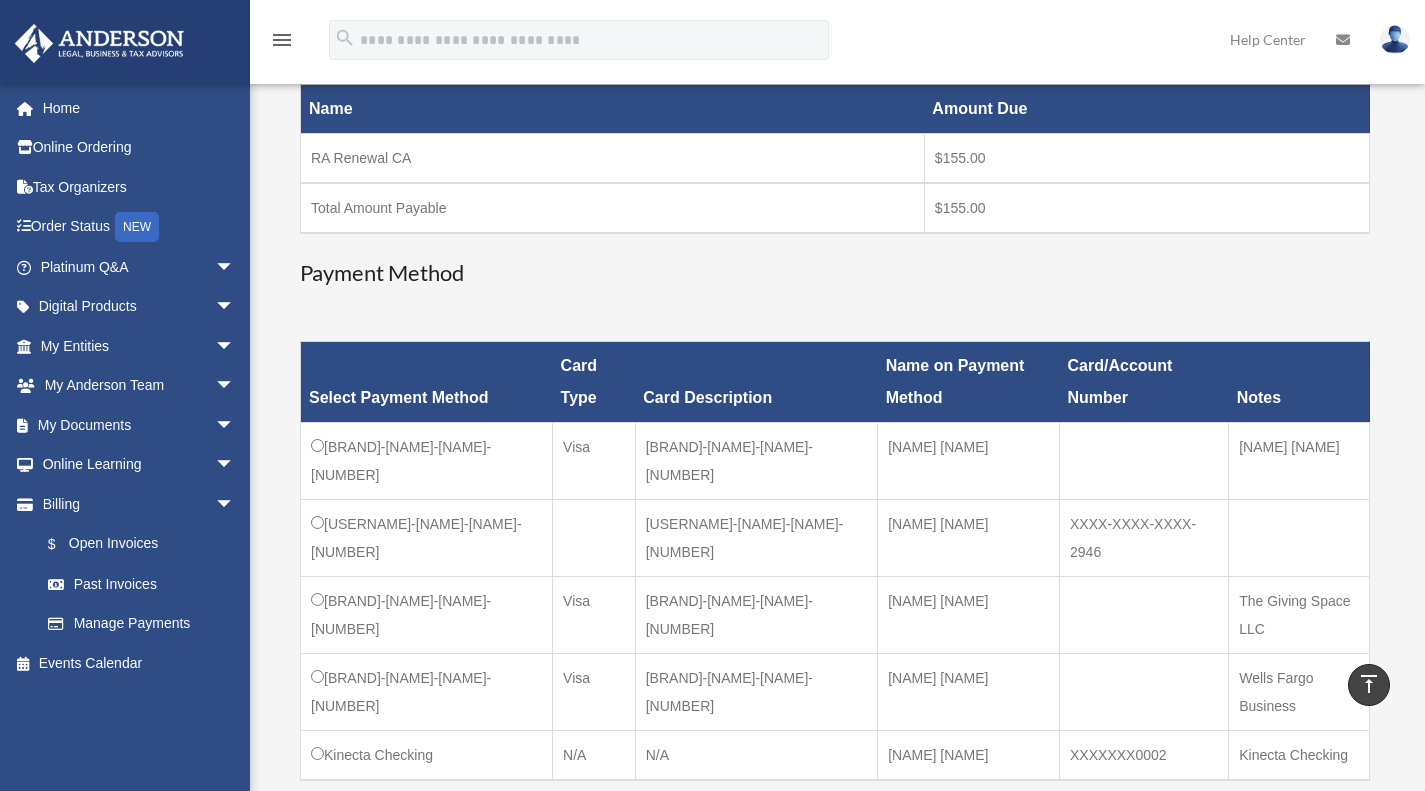 click on "Manage Payments" at bounding box center [141, 624] 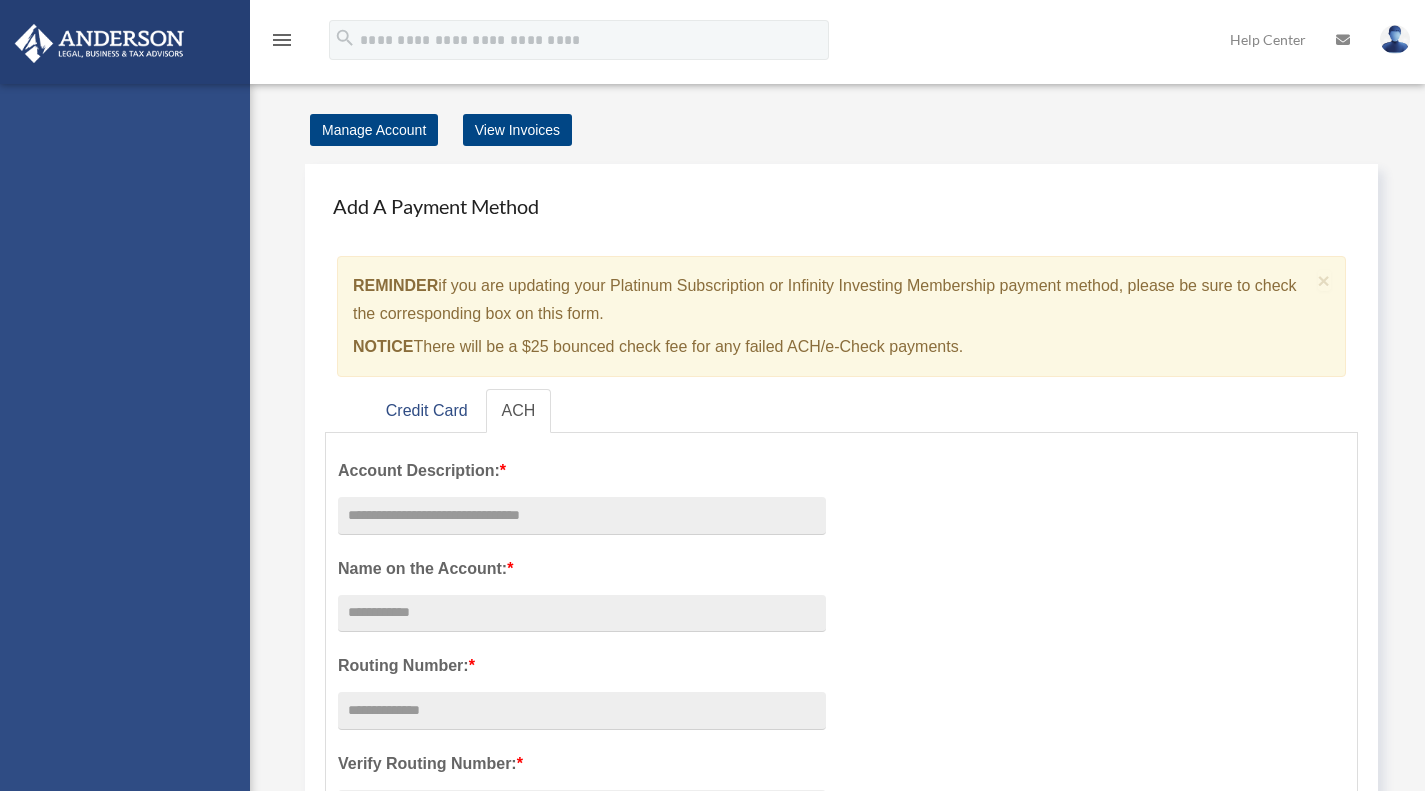 scroll, scrollTop: 0, scrollLeft: 0, axis: both 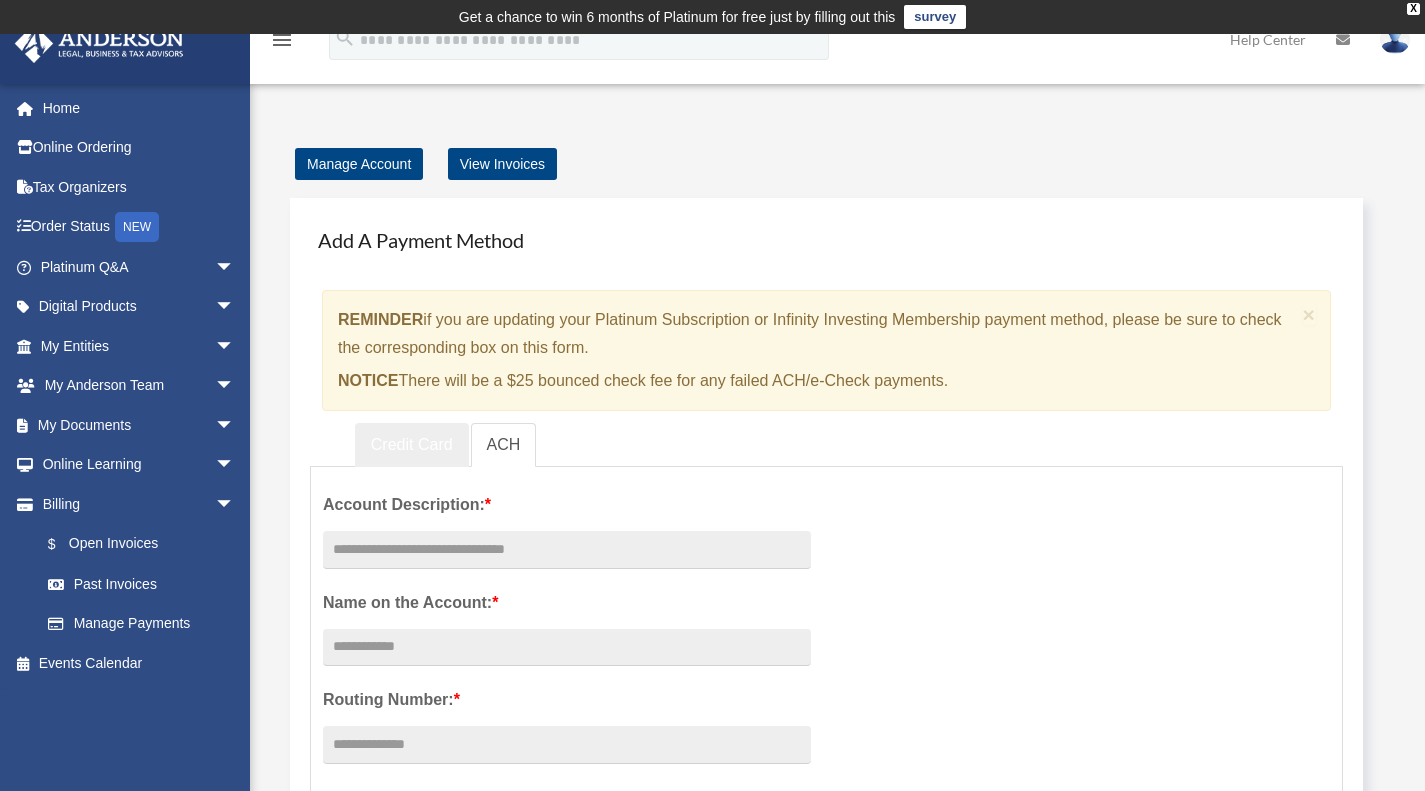 click on "Credit Card" at bounding box center [412, 445] 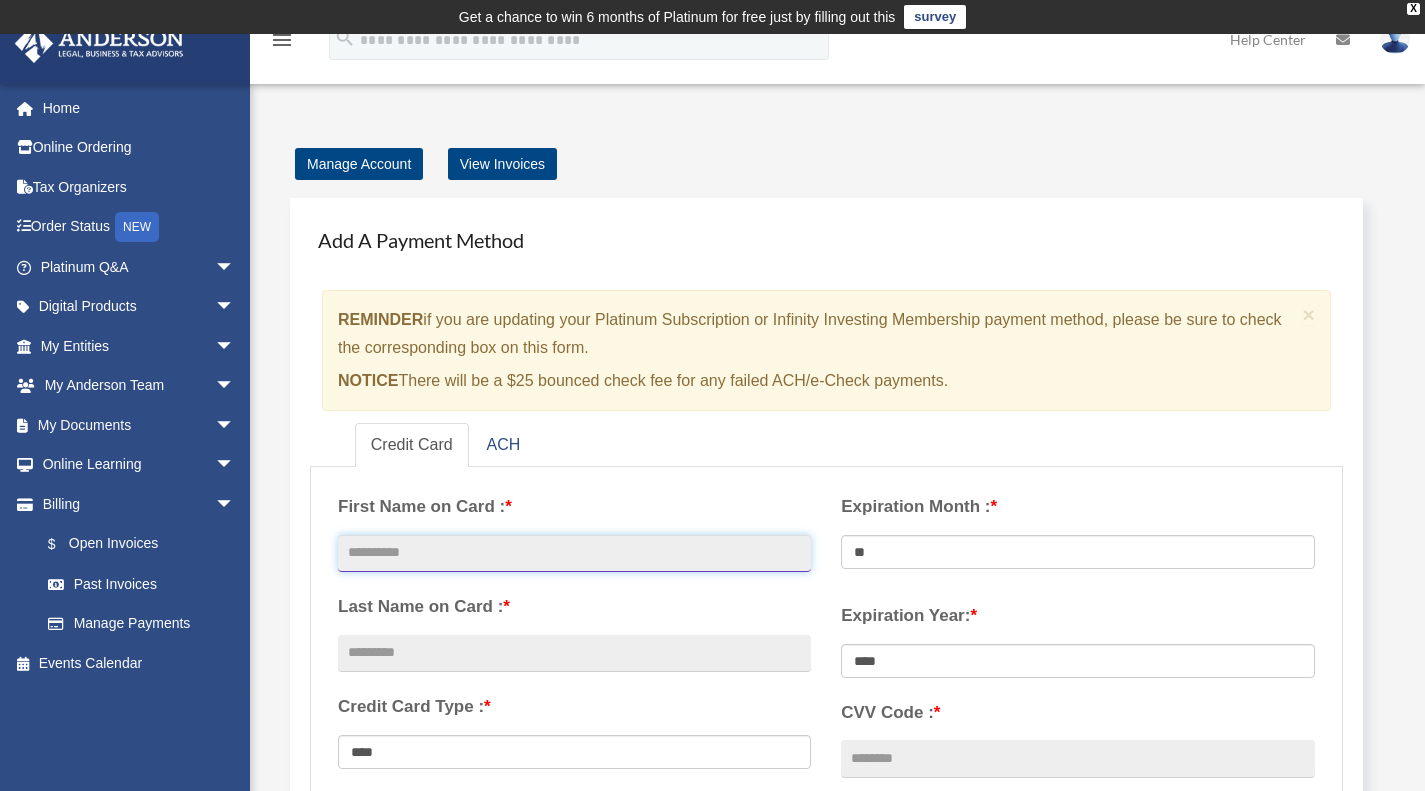 drag, startPoint x: 507, startPoint y: 579, endPoint x: 435, endPoint y: 554, distance: 76.2168 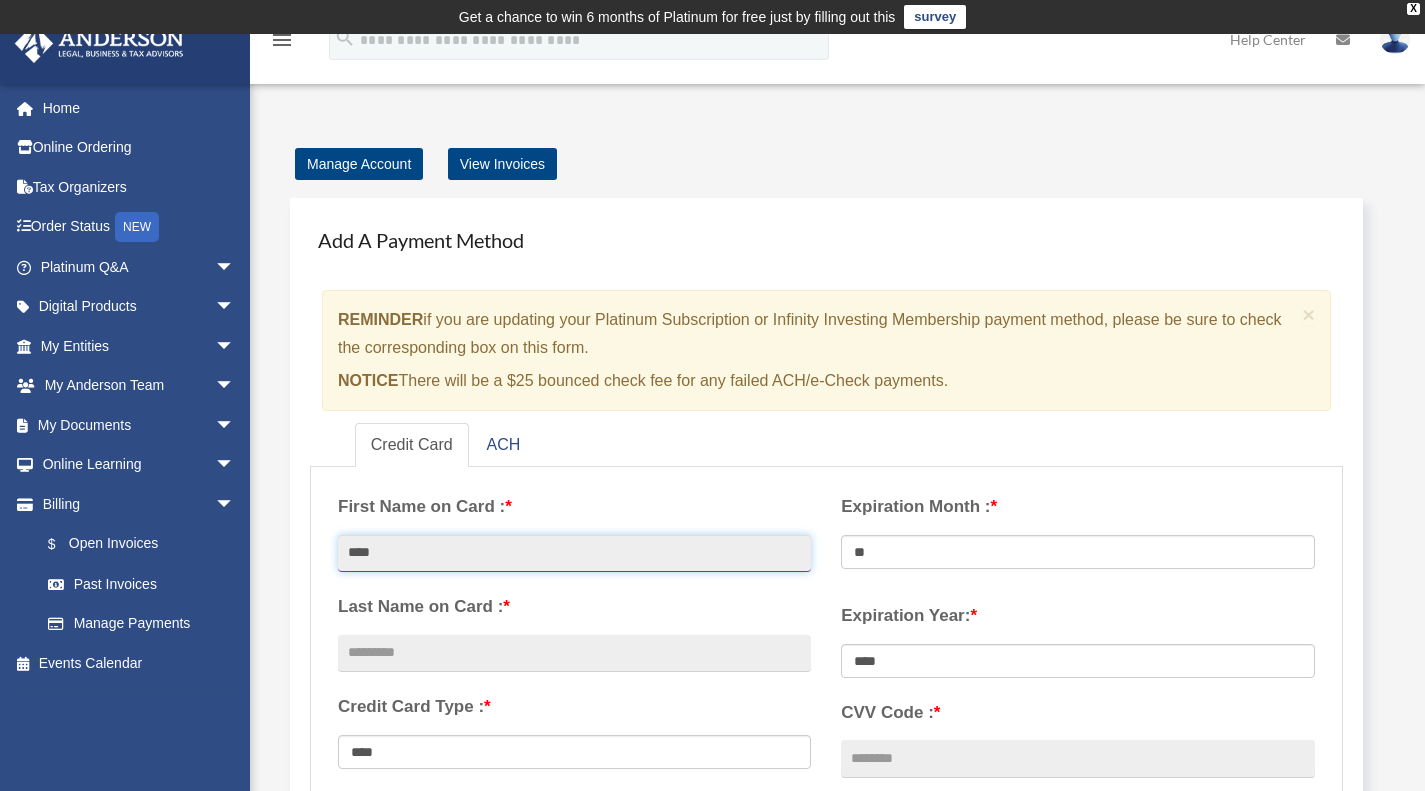 type on "****" 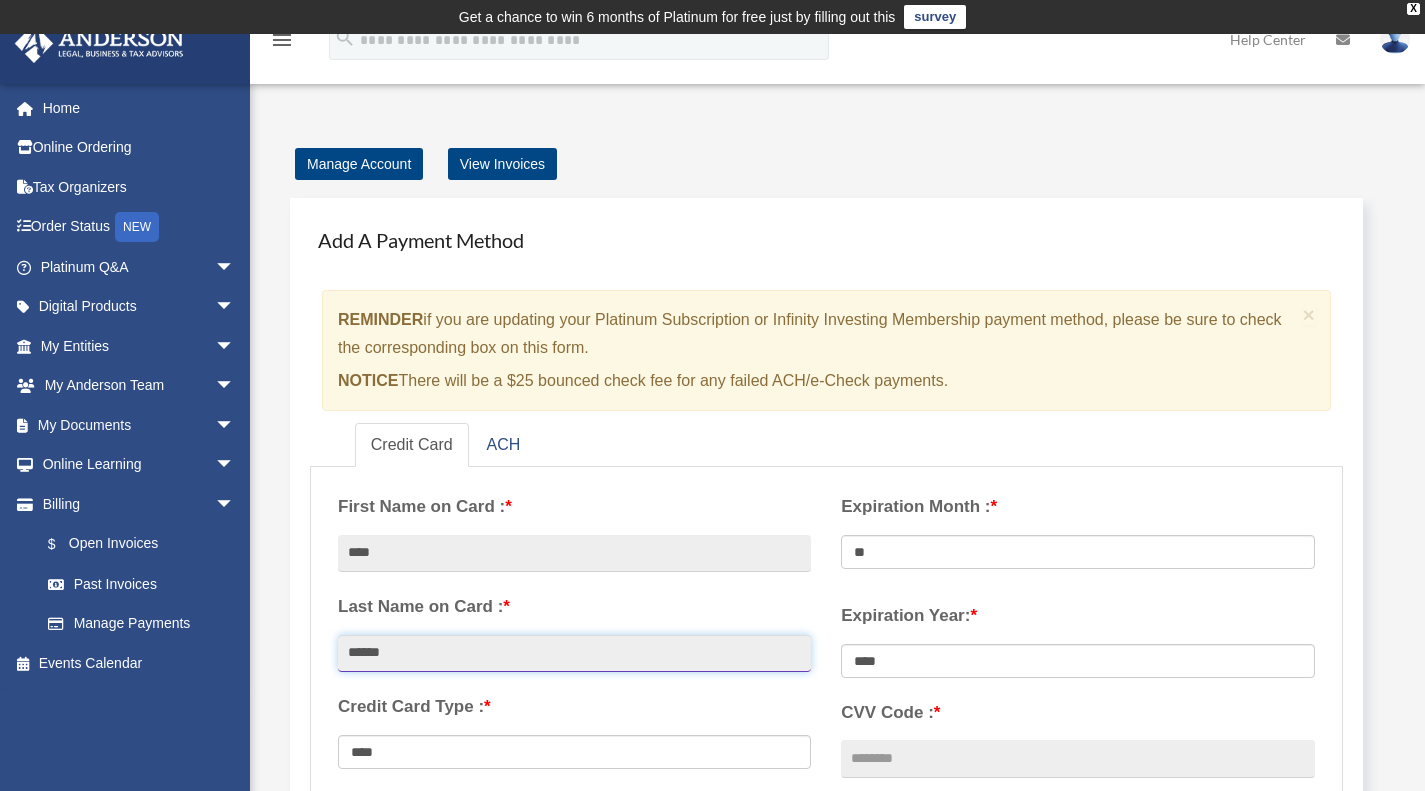 type on "******" 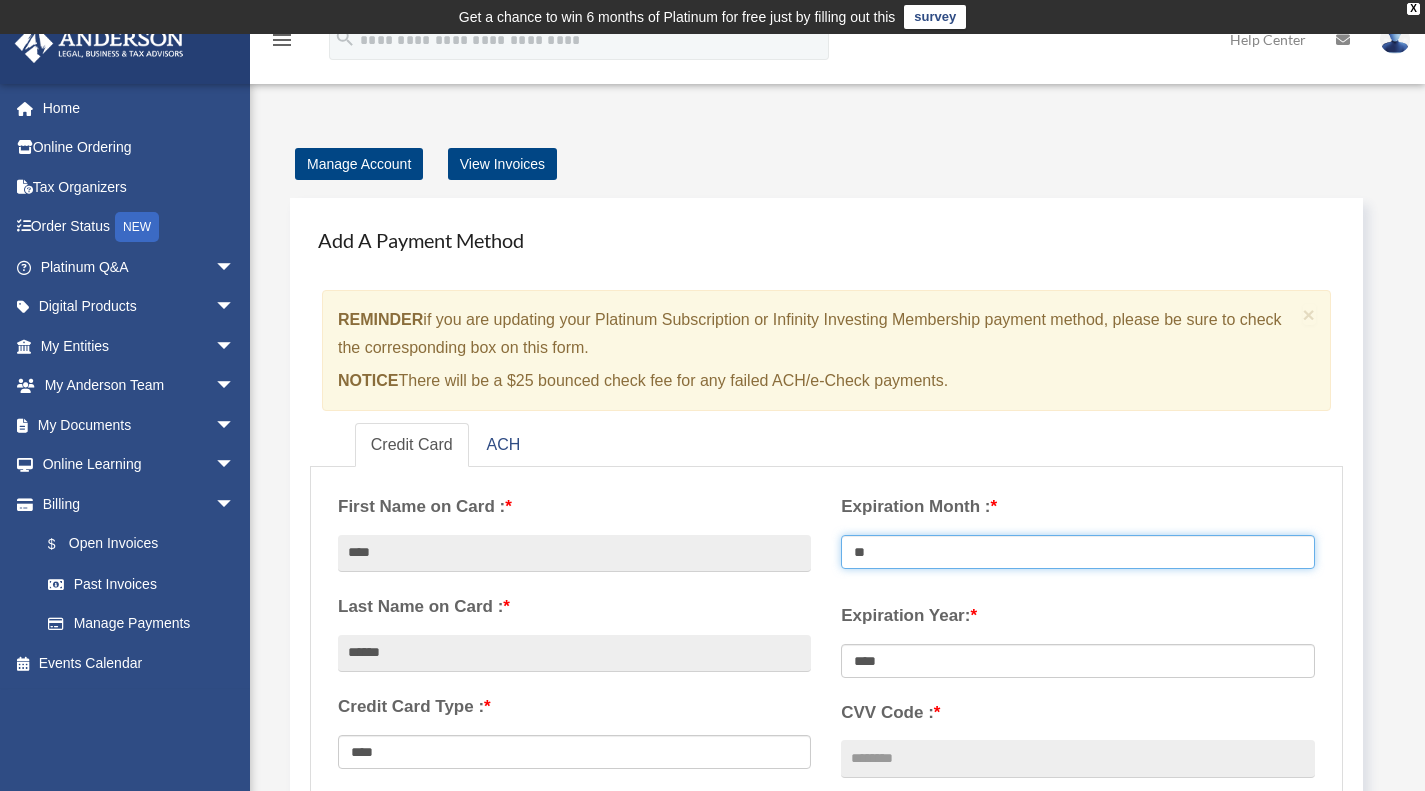 click on "**
**
**
**
**
**
**
** ** ** ** **" at bounding box center [1077, 552] 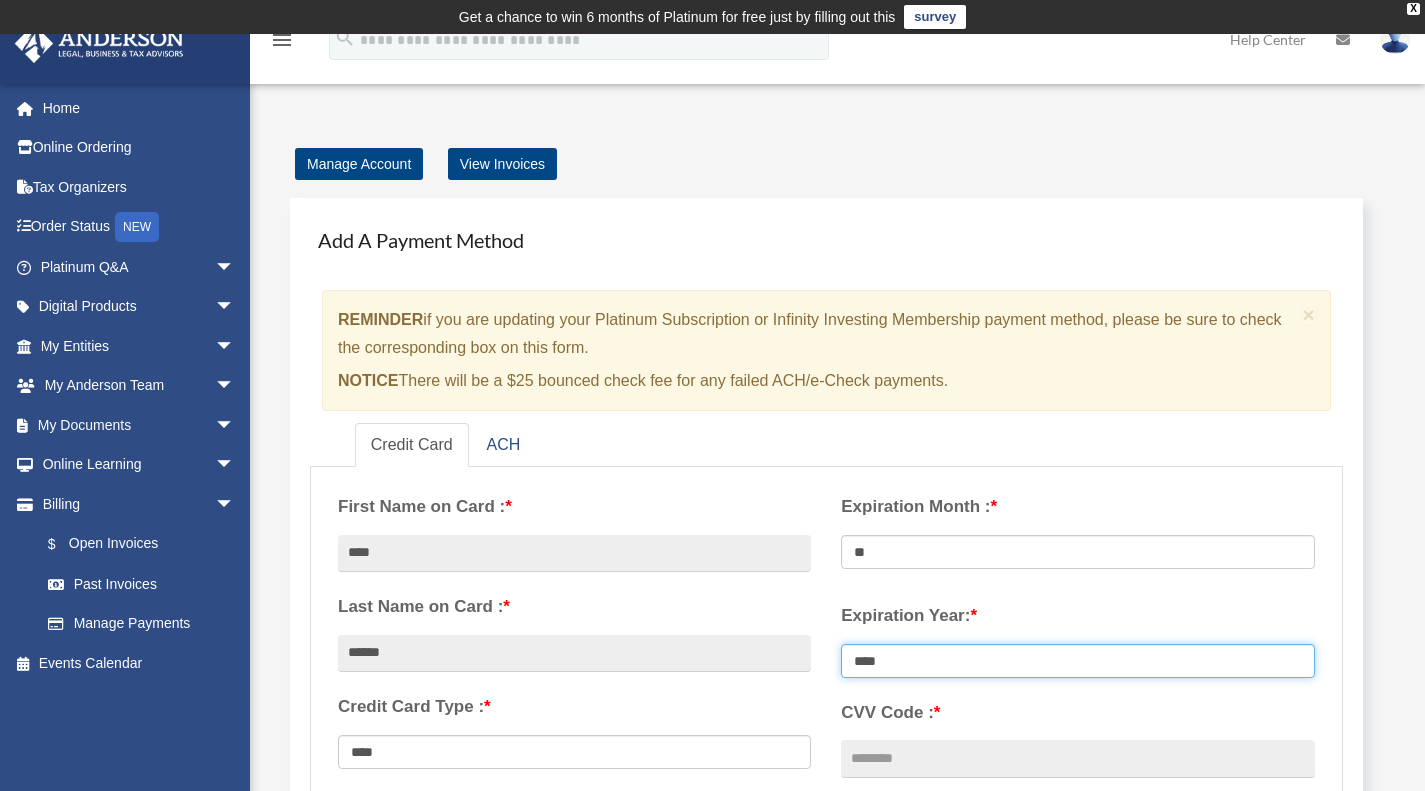 click on "****
****
****
****
****
****
****
**** ****" at bounding box center (1077, 661) 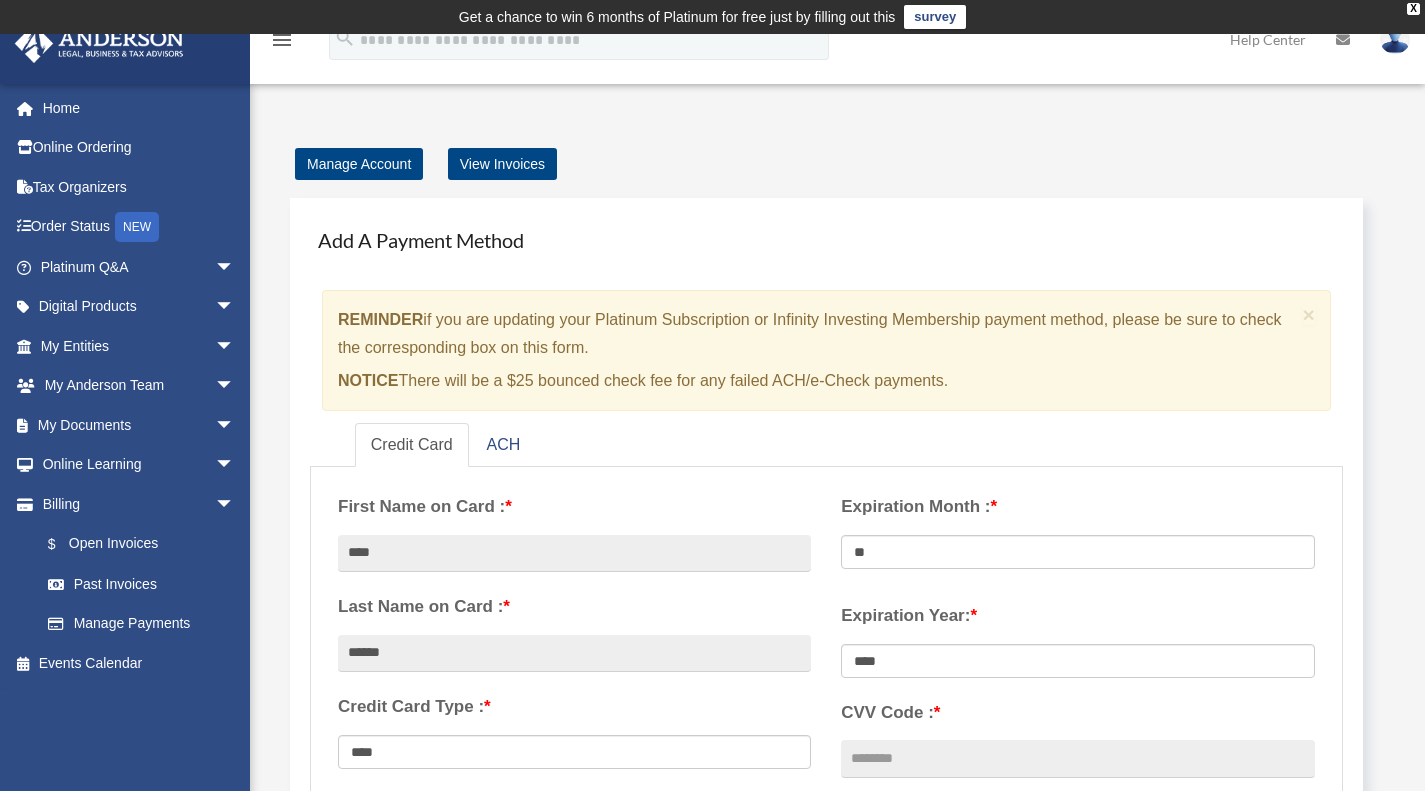 click on "Credit Card Type : *" at bounding box center [574, 707] 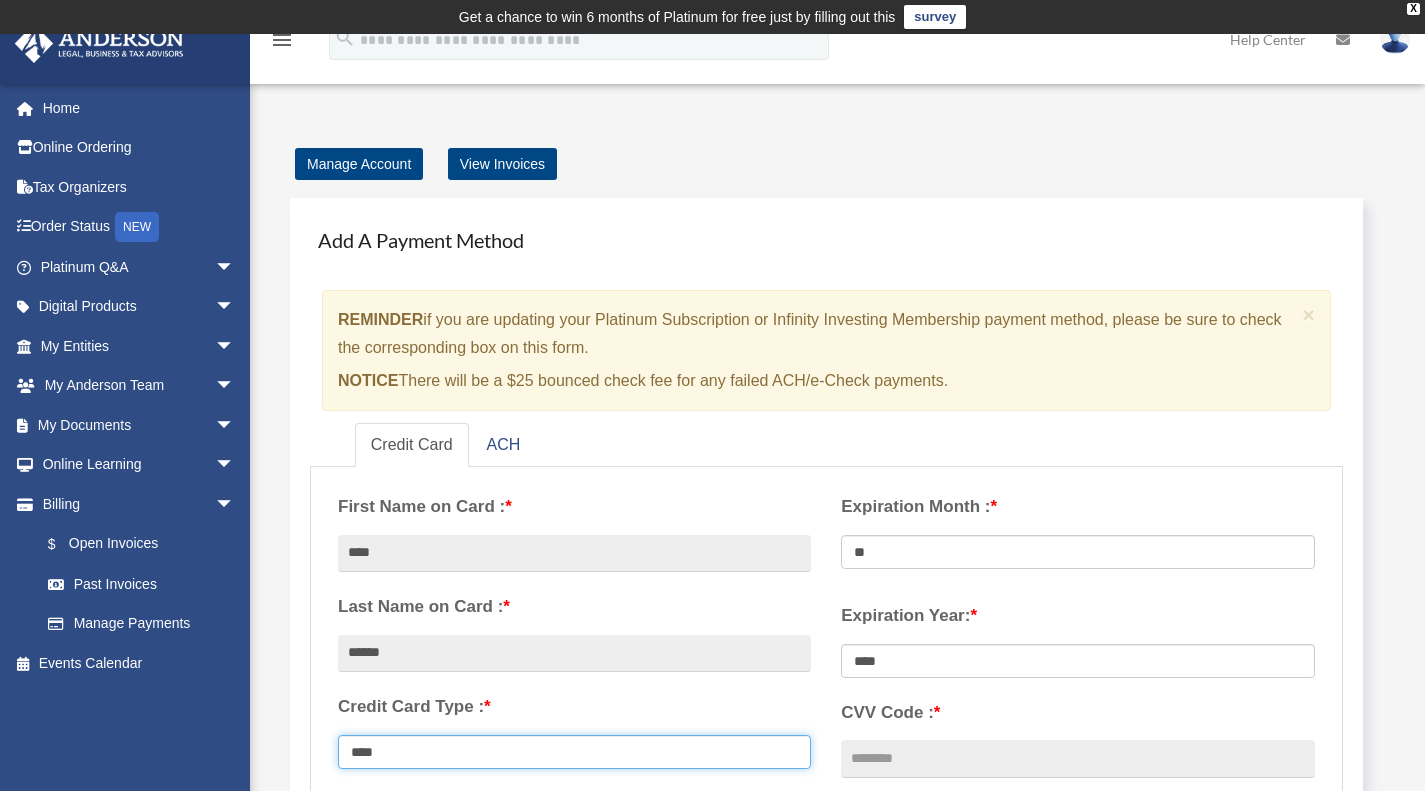 click on "**********" at bounding box center [574, 752] 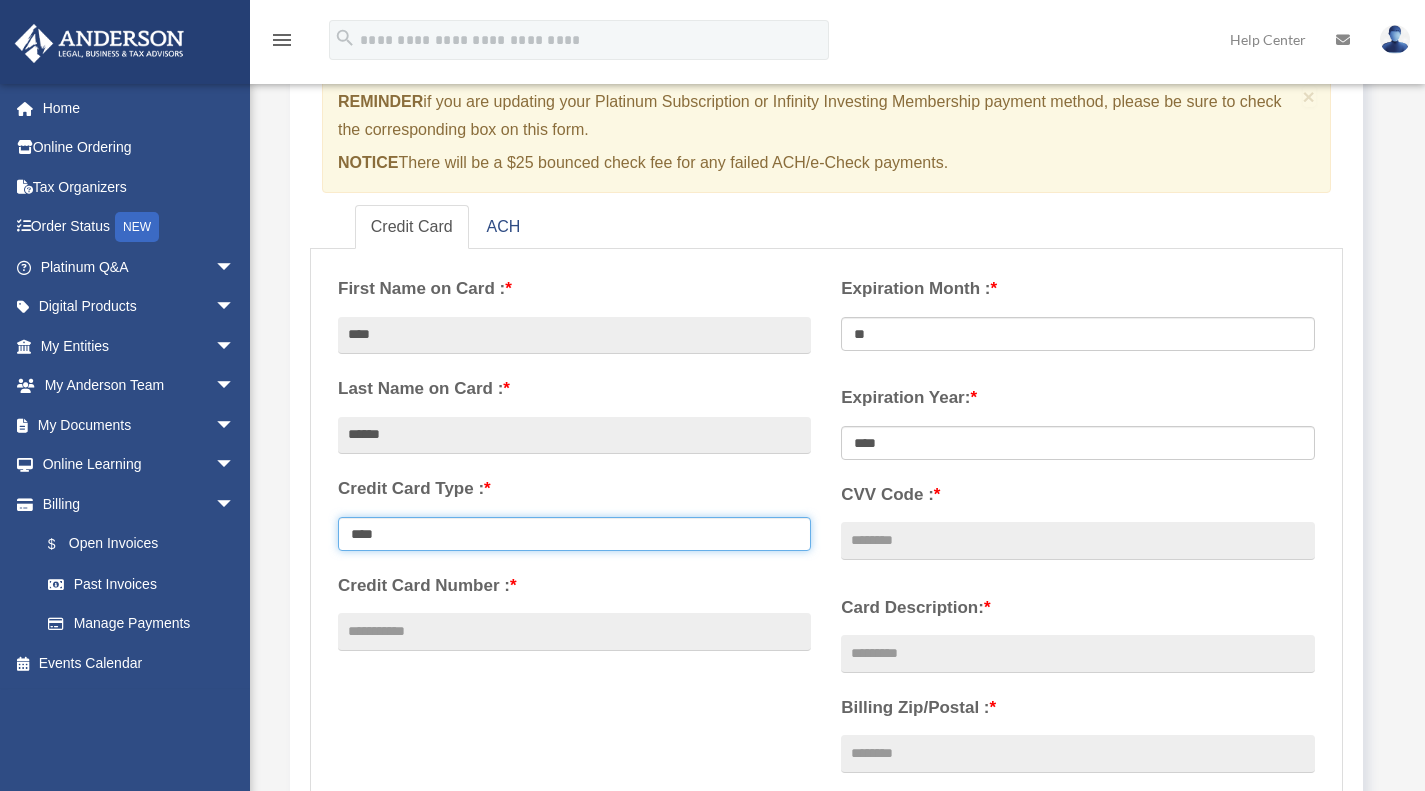 scroll, scrollTop: 220, scrollLeft: 0, axis: vertical 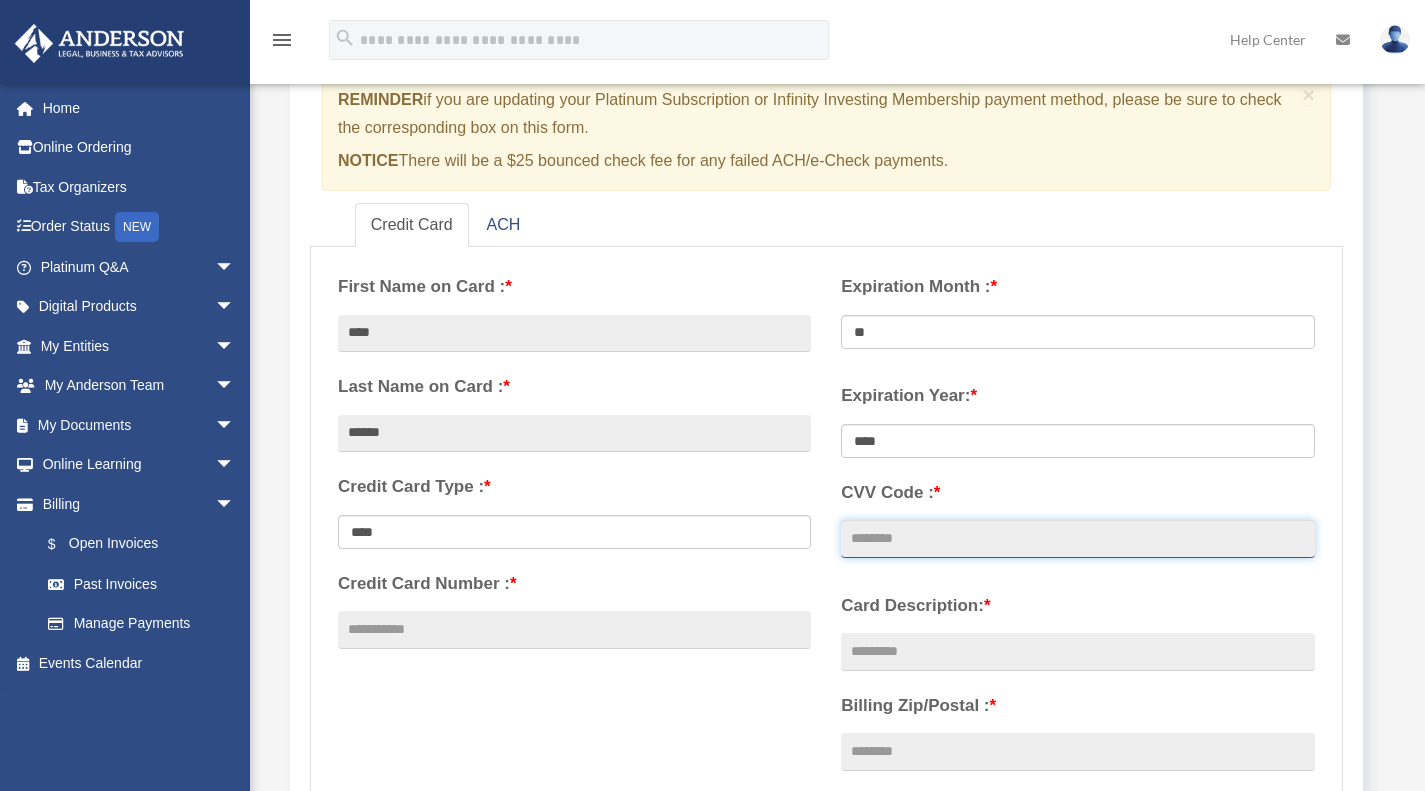 click on "CVV Code : *" at bounding box center (1077, 539) 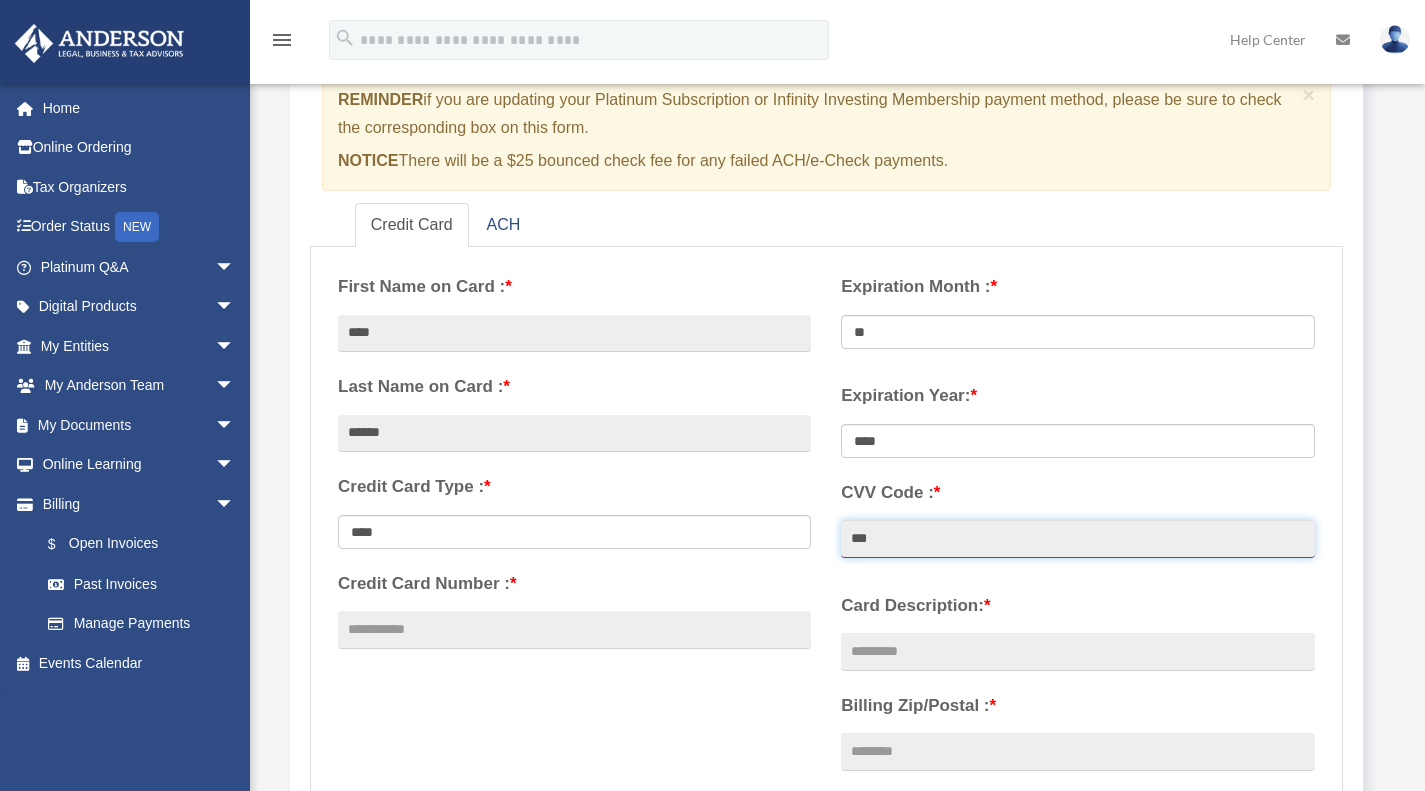 type on "***" 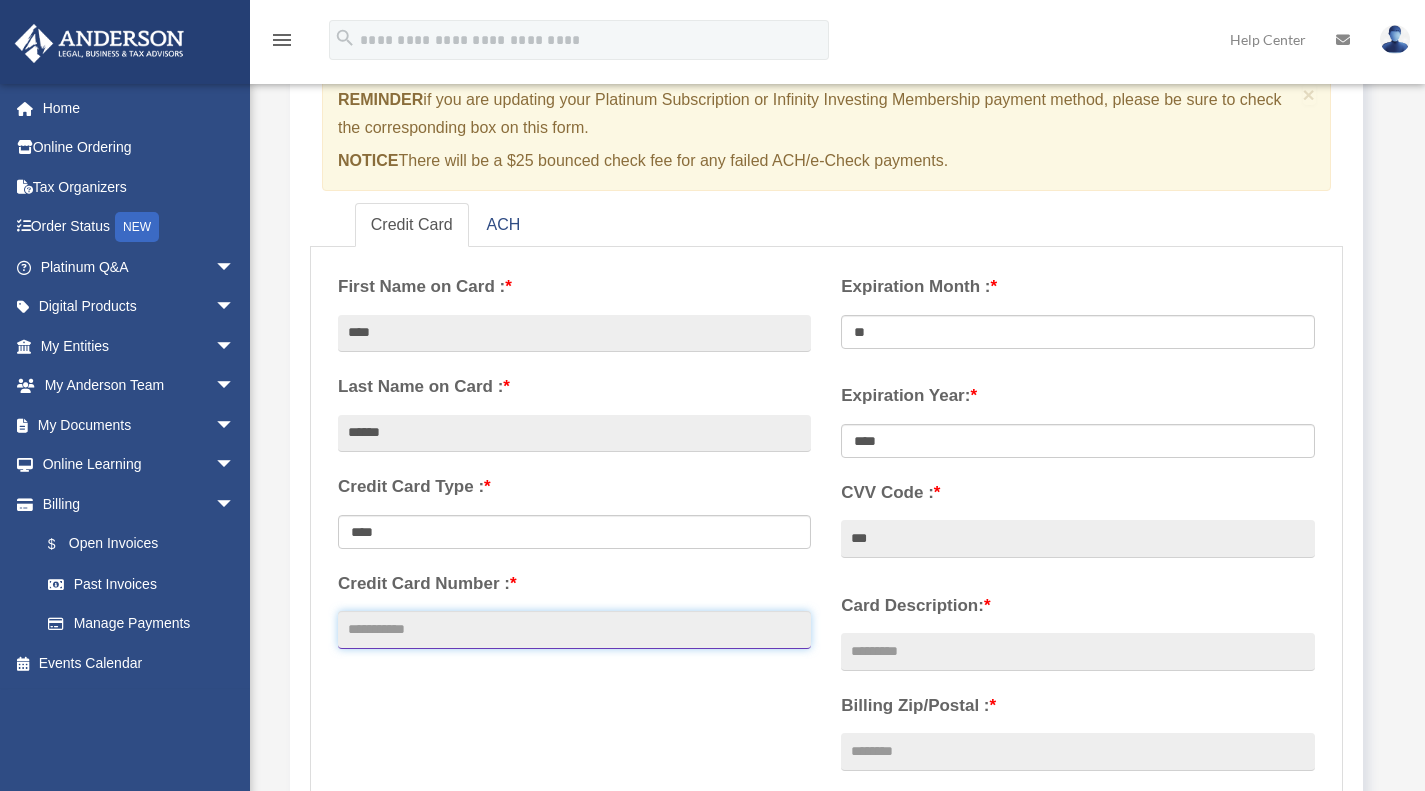 click on "Credit Card Number : *" at bounding box center [574, 630] 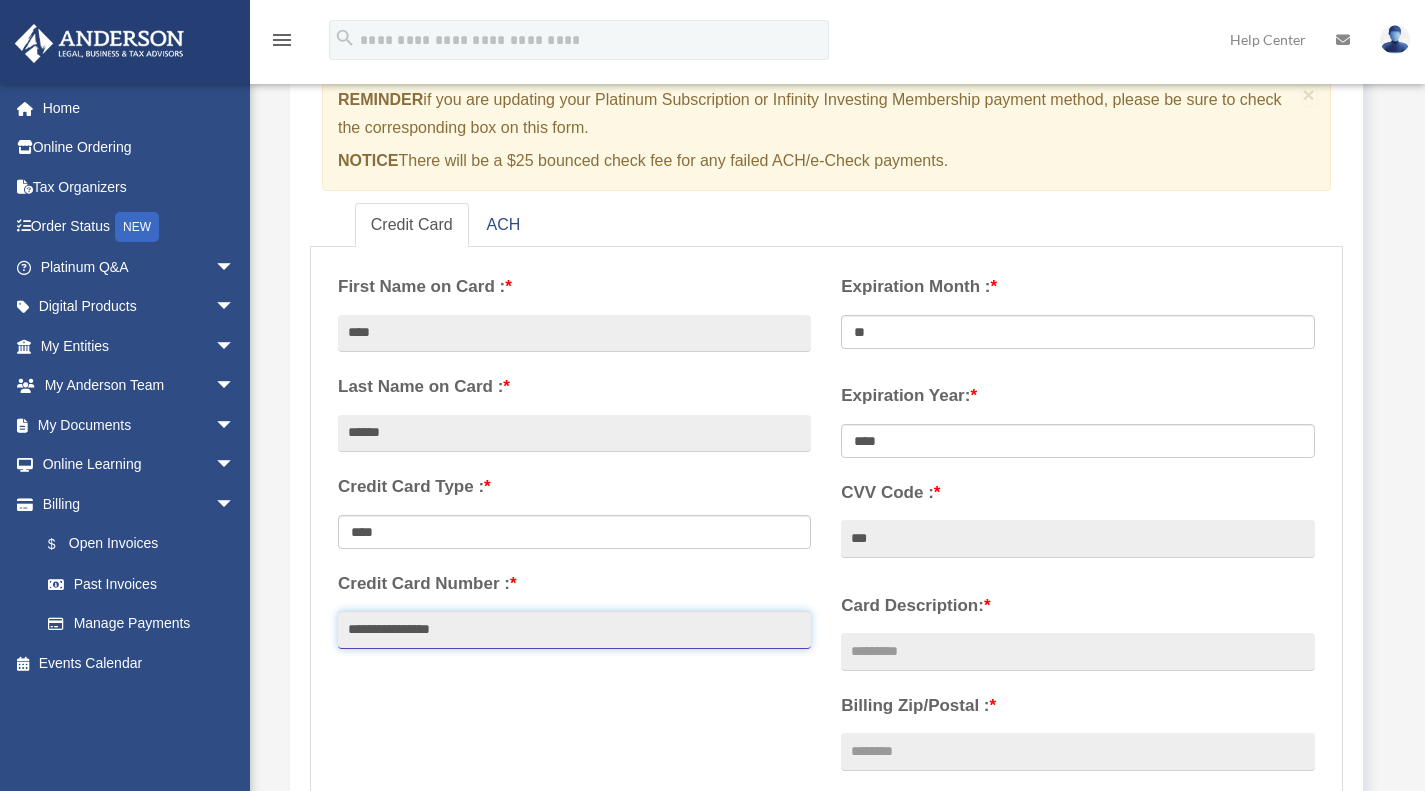type on "**********" 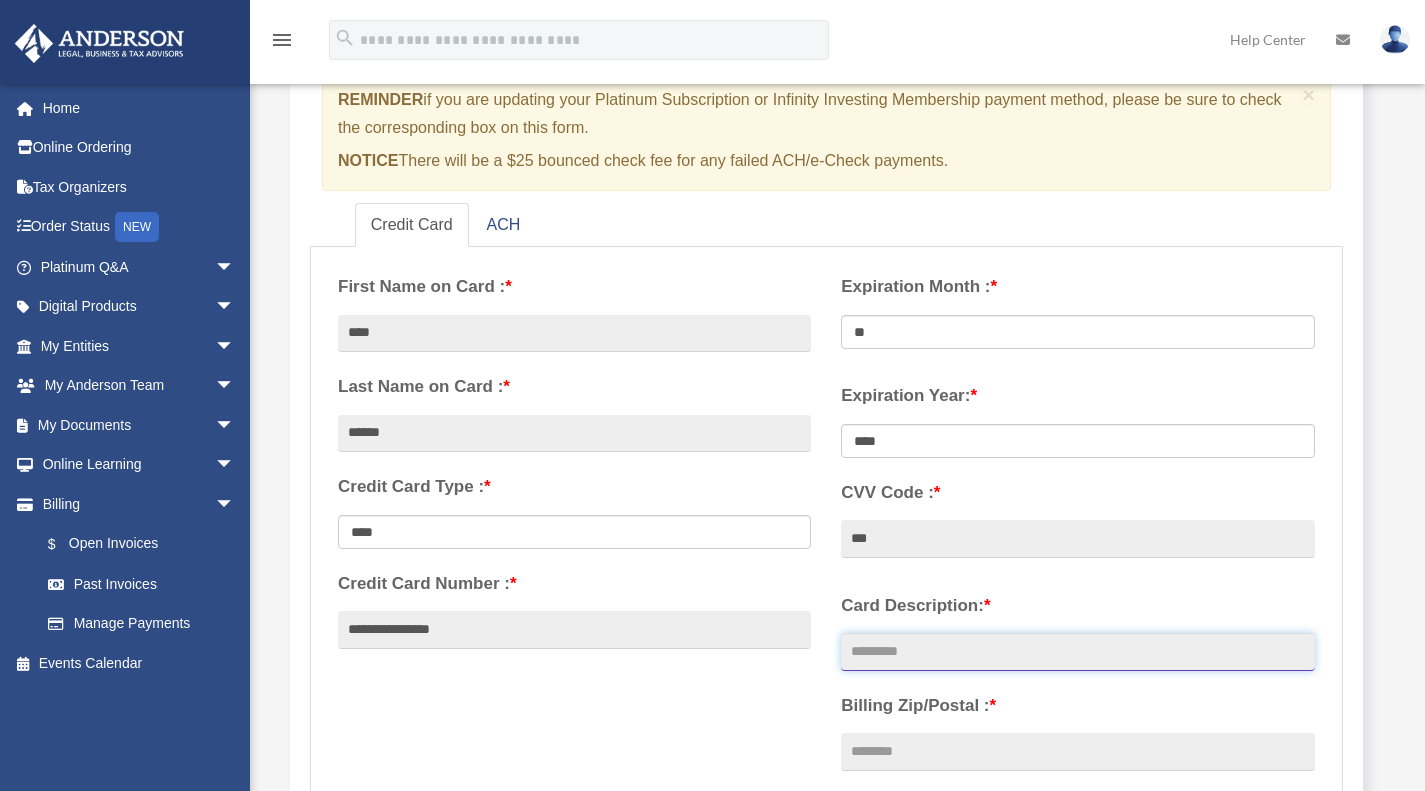 click on "Card Description: *" at bounding box center [1077, 652] 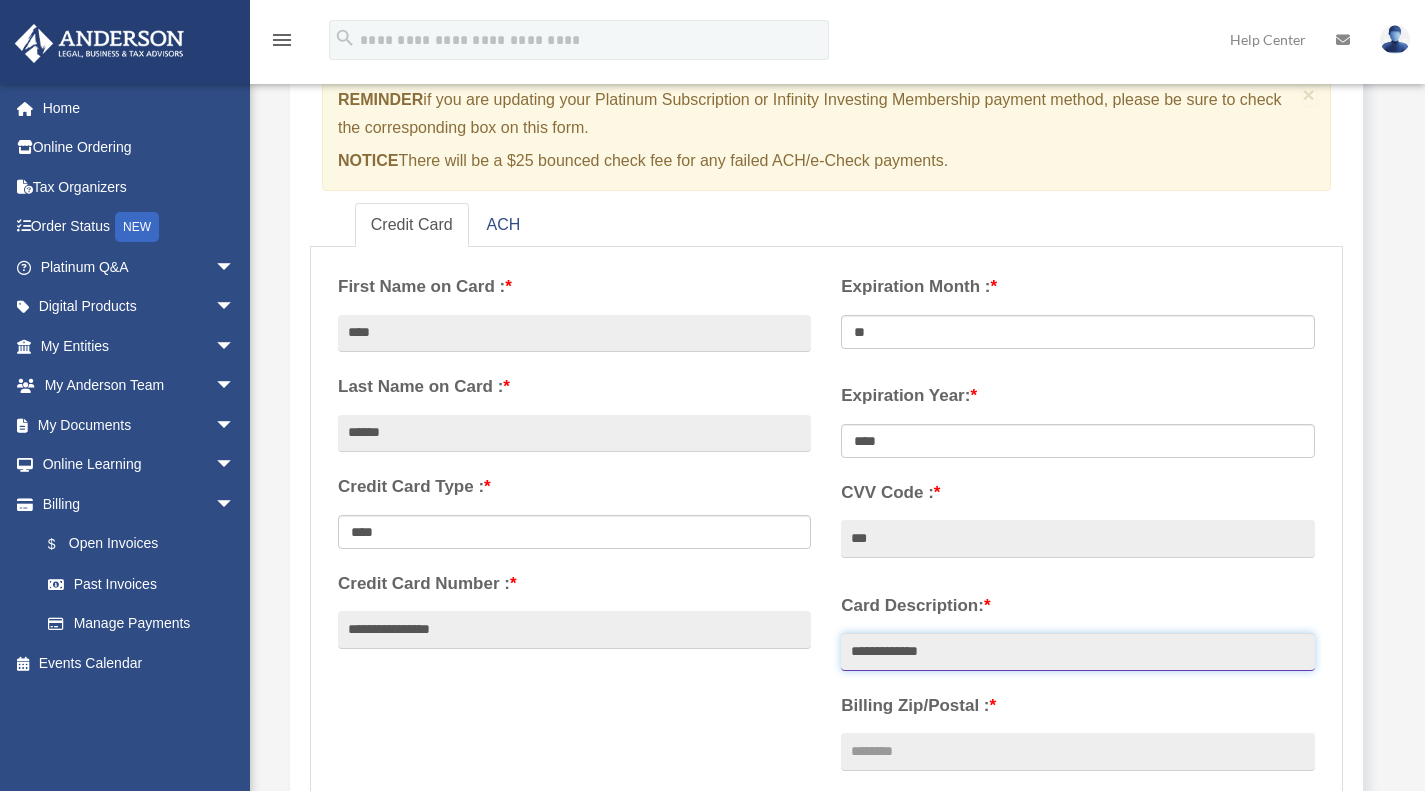 type on "**********" 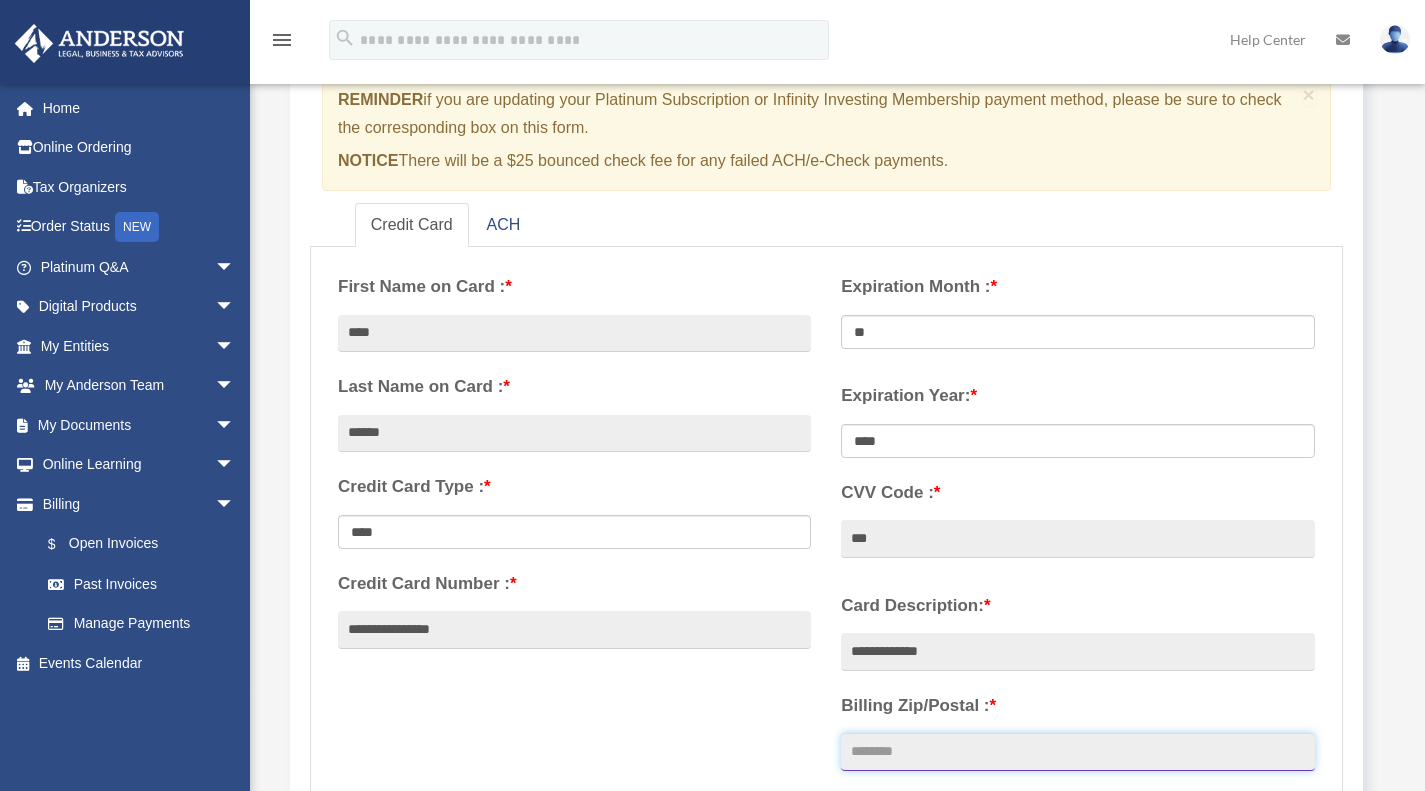 click on "Billing Zip/Postal : *" at bounding box center (1077, 752) 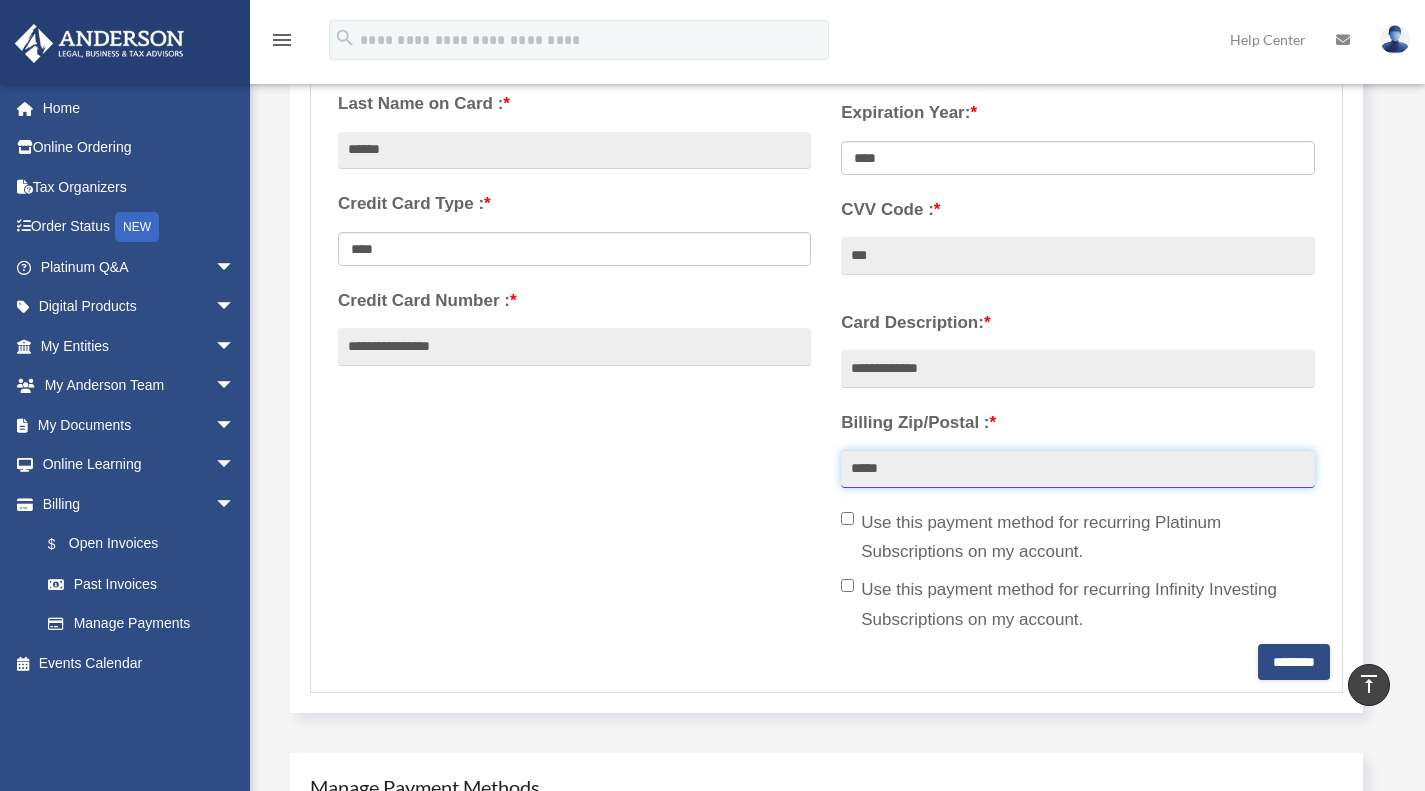 scroll, scrollTop: 507, scrollLeft: 0, axis: vertical 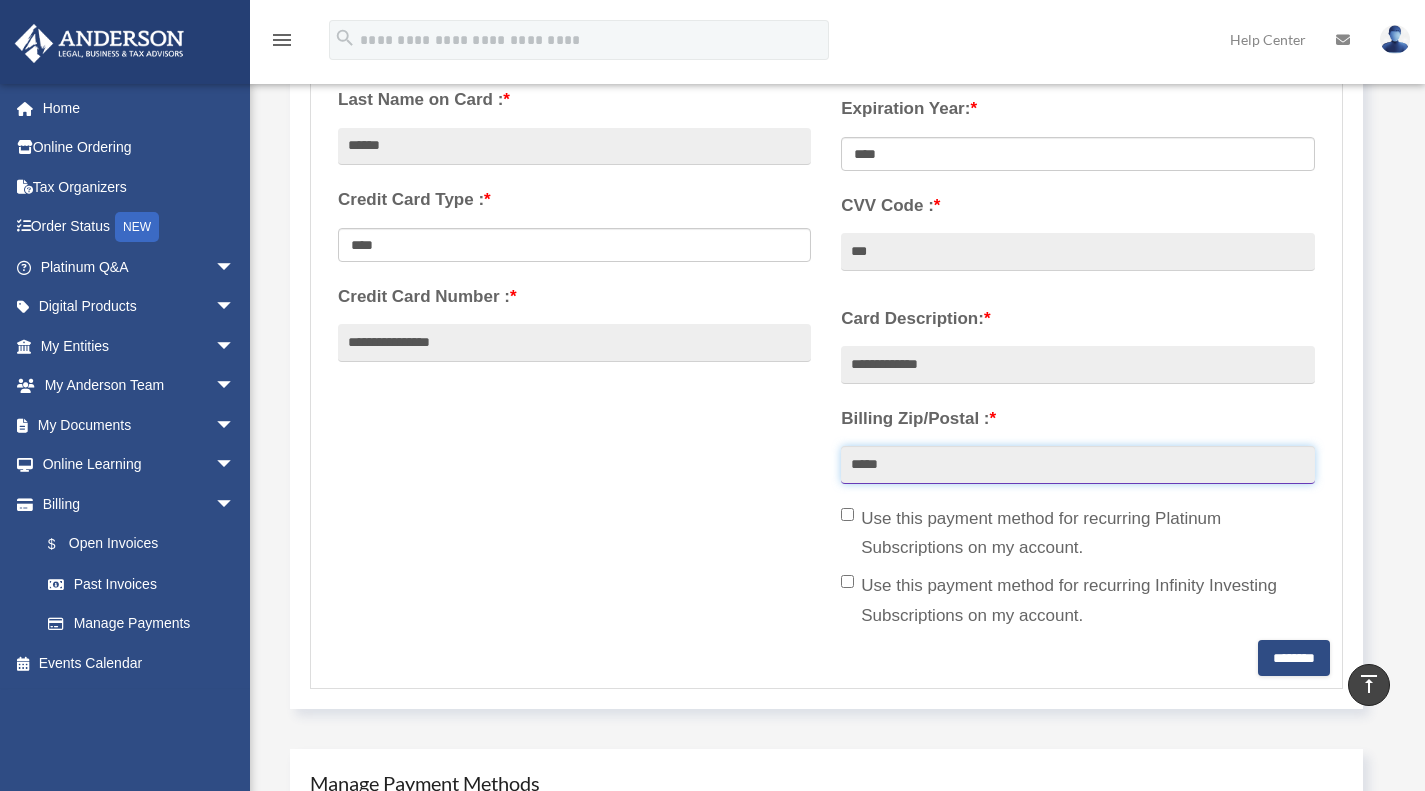 type on "*****" 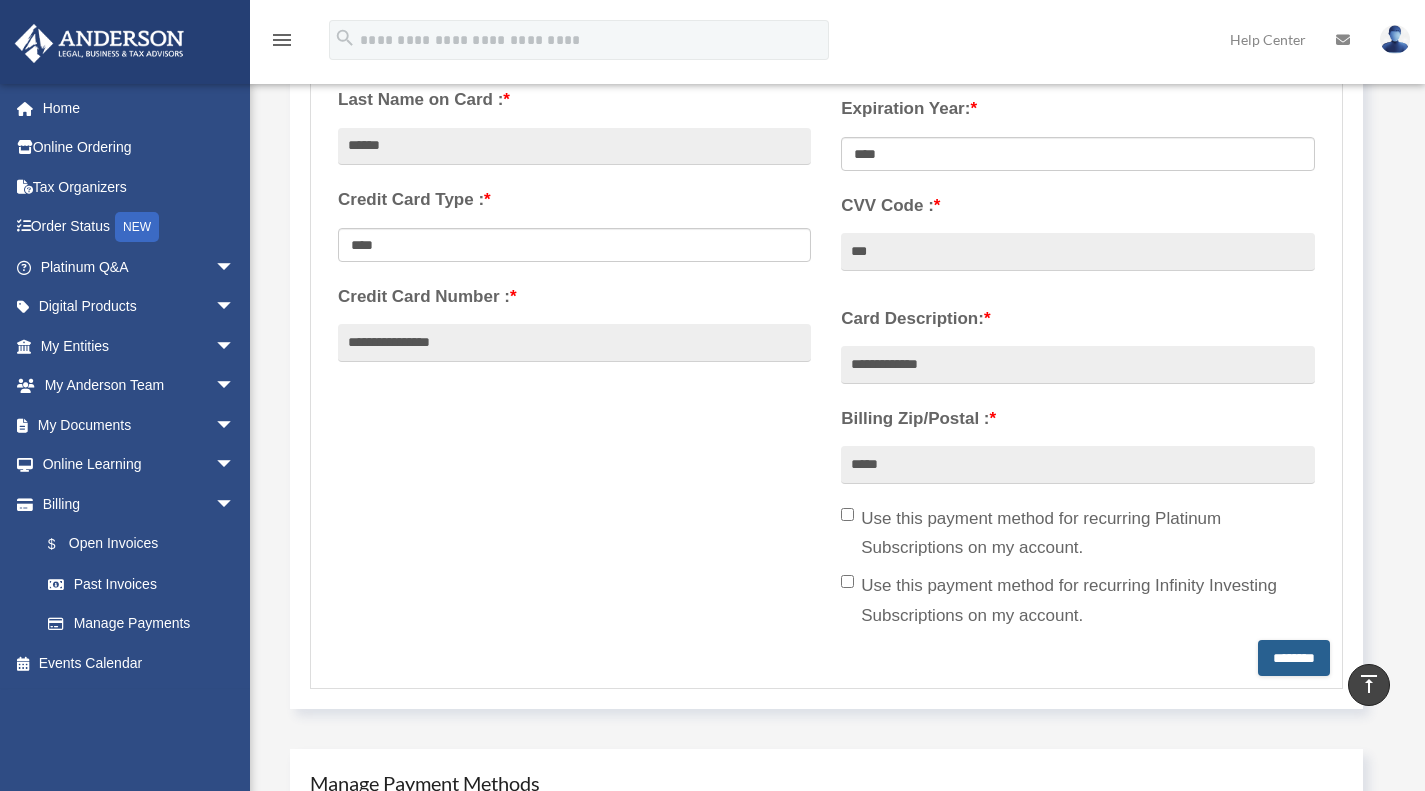 click on "********" at bounding box center [1294, 658] 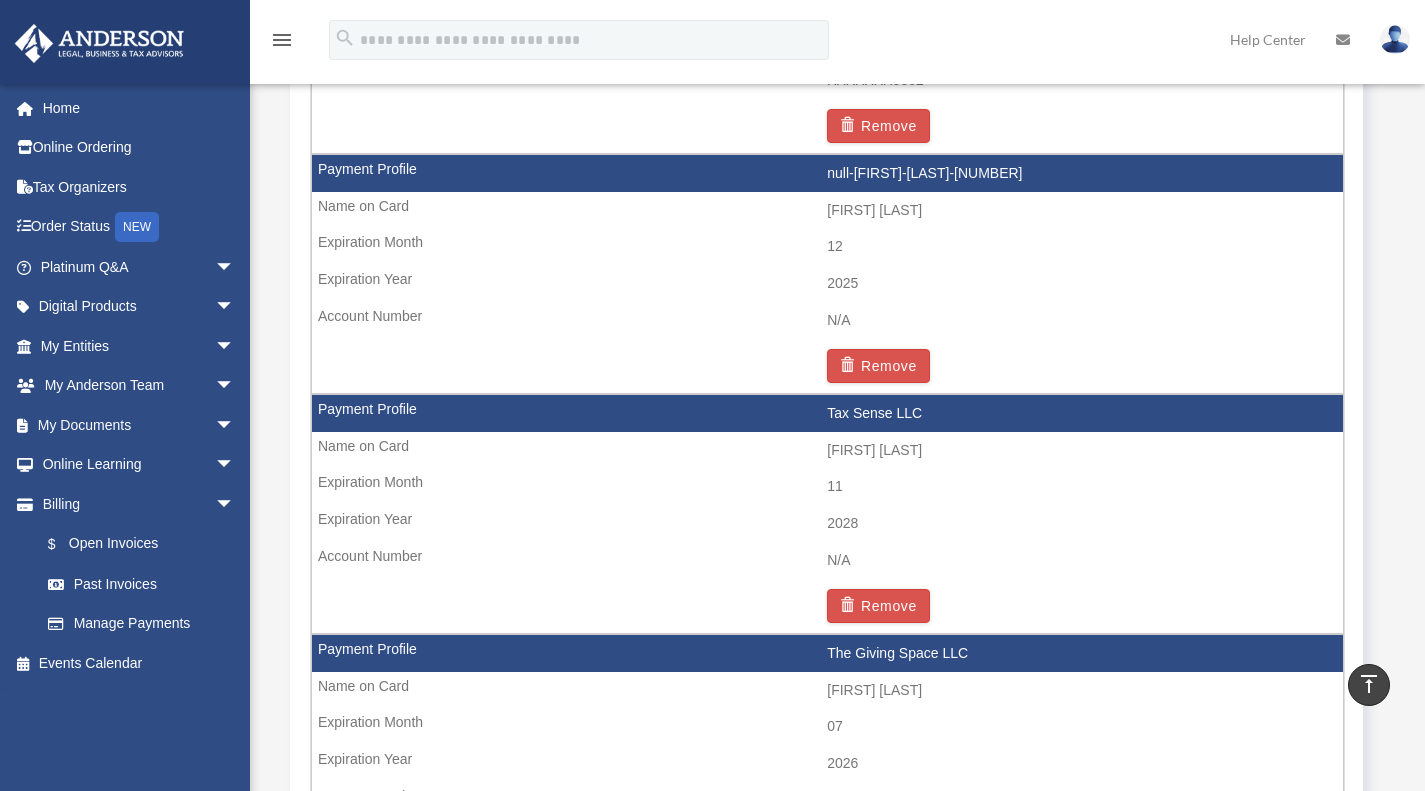 scroll, scrollTop: 1789, scrollLeft: 0, axis: vertical 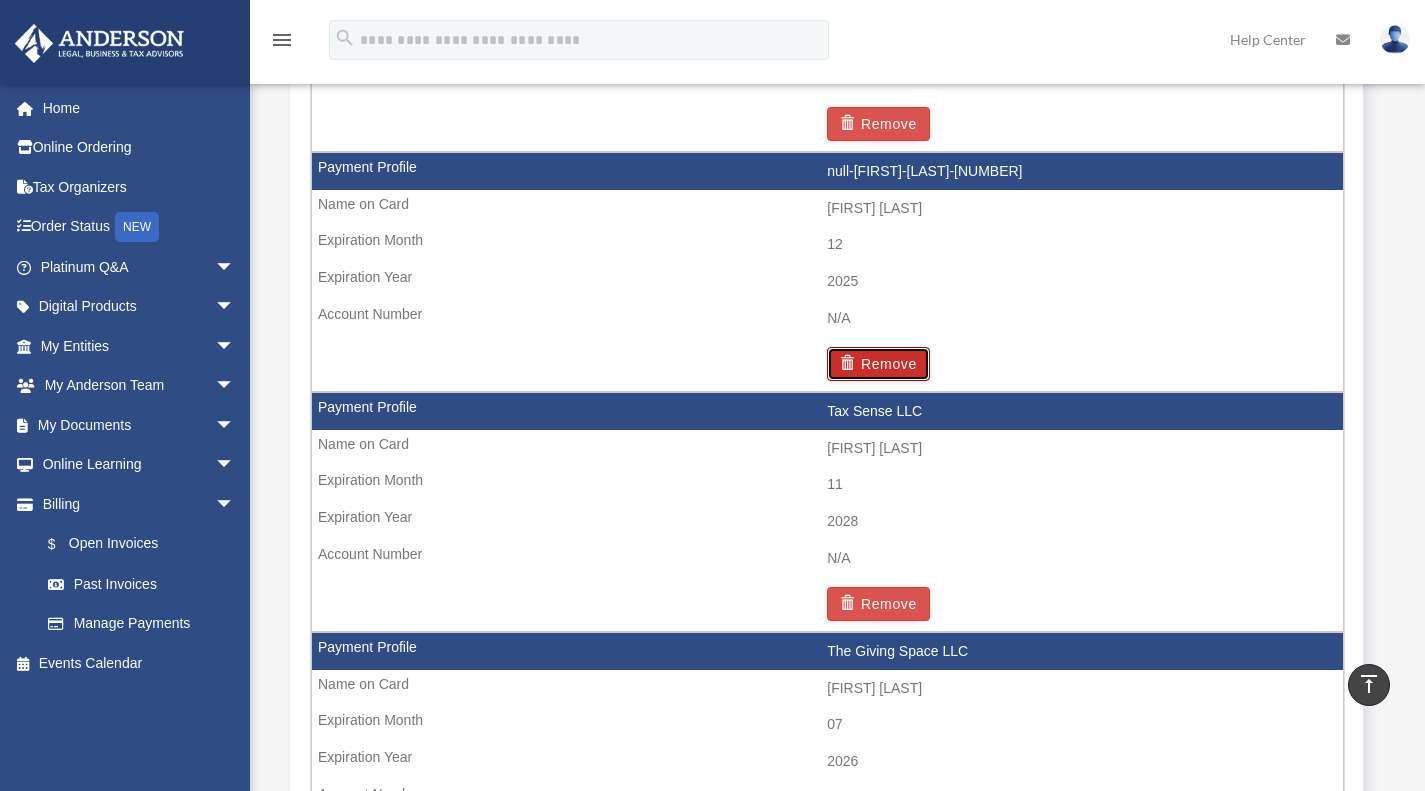 click on "Remove" at bounding box center (878, 364) 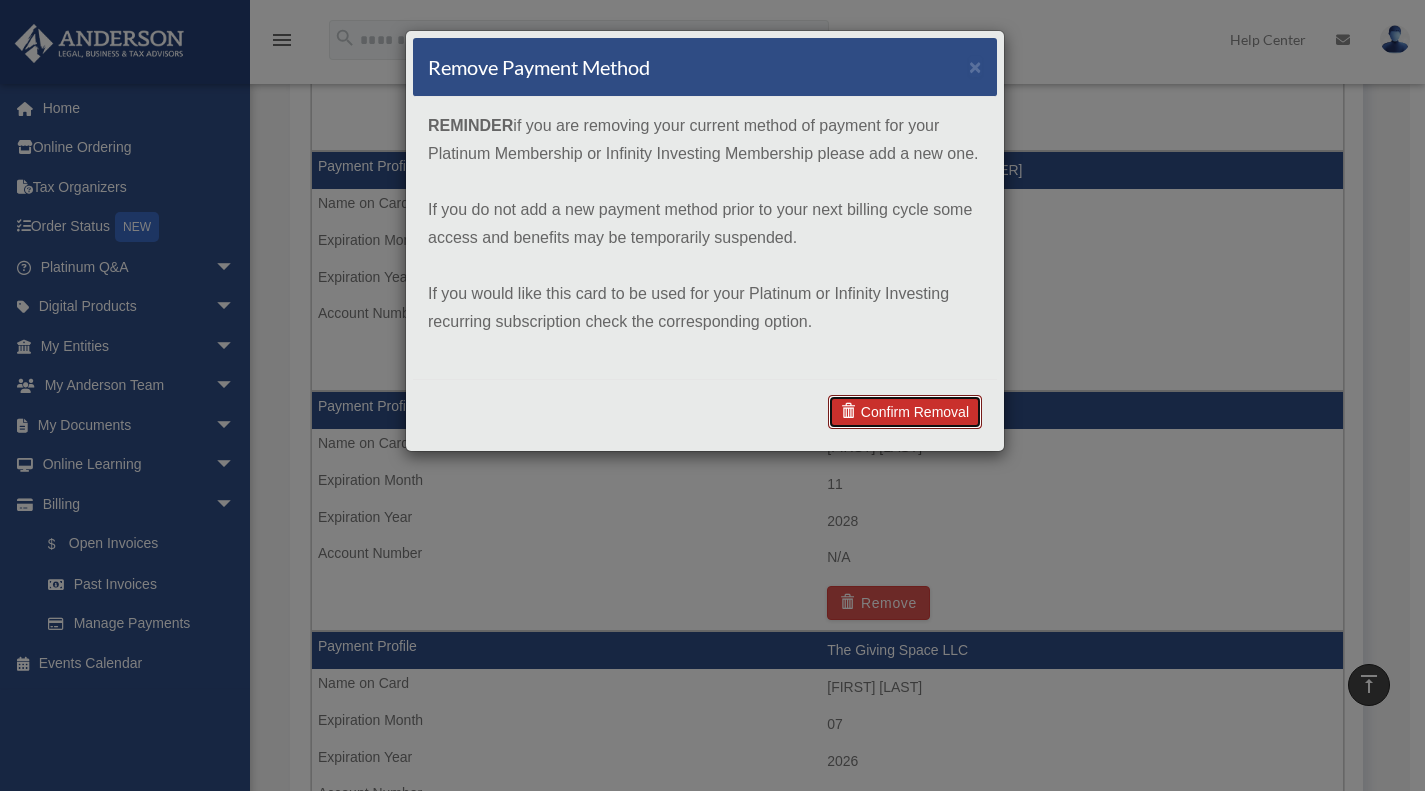 click on "Confirm Removal" at bounding box center (905, 412) 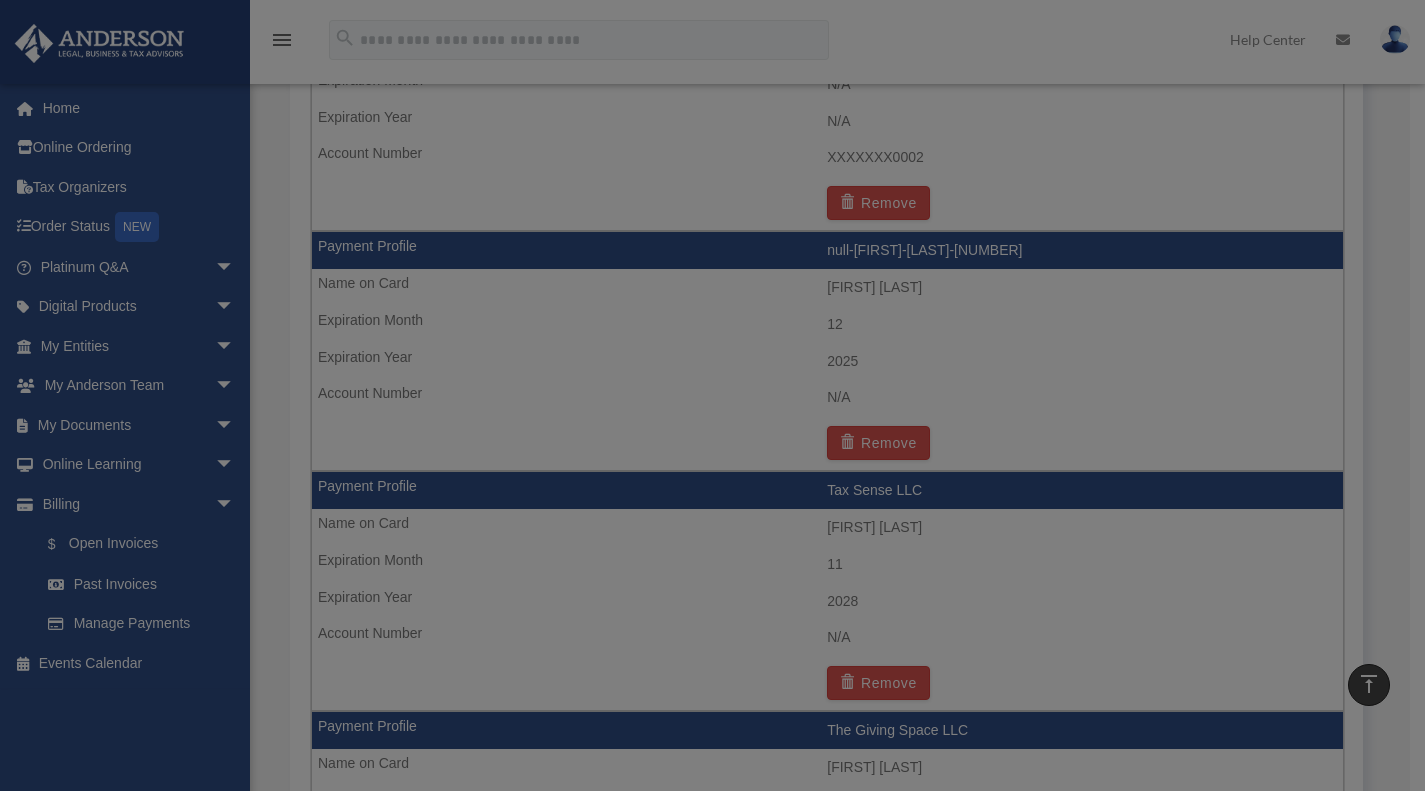scroll, scrollTop: 1869, scrollLeft: 0, axis: vertical 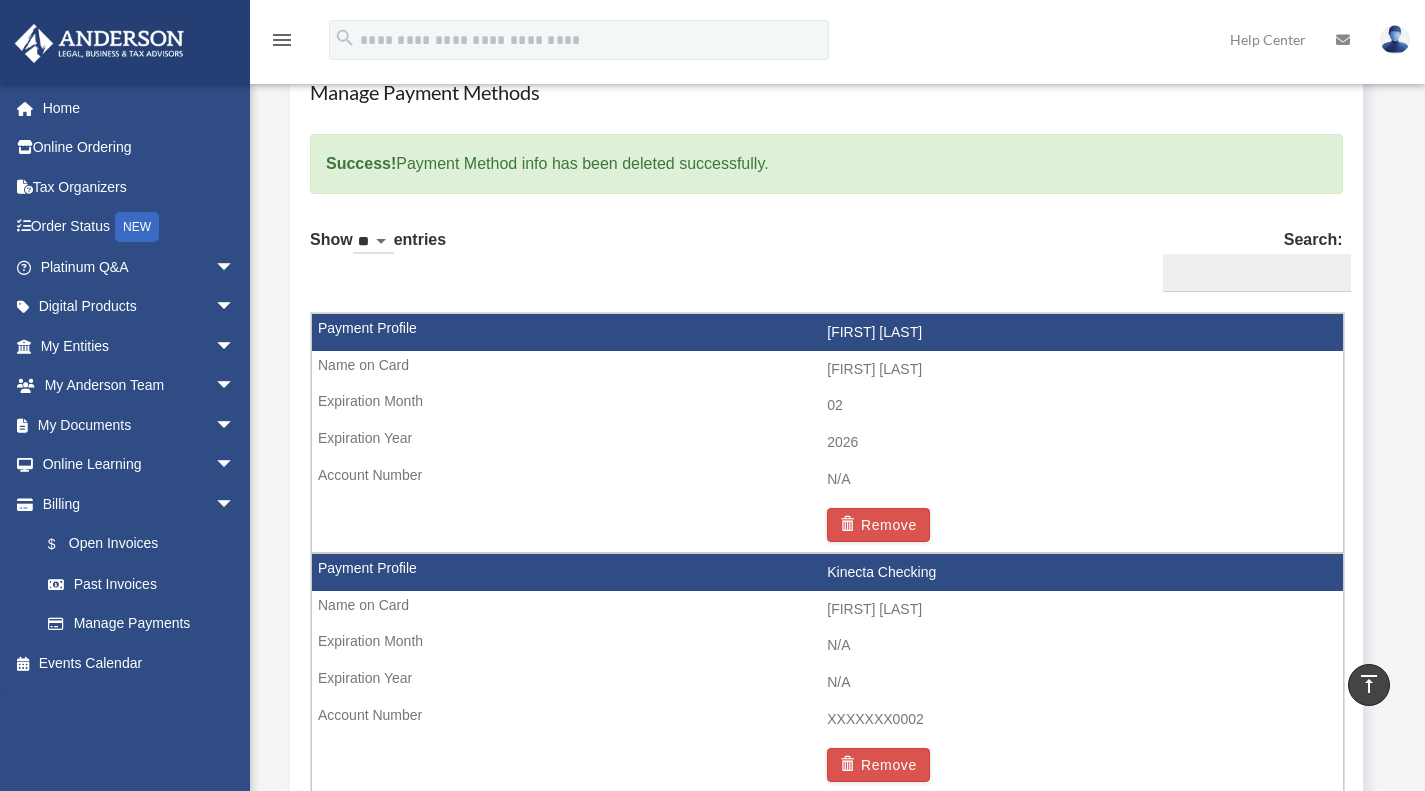 click on "$ Open Invoices" at bounding box center [146, 544] 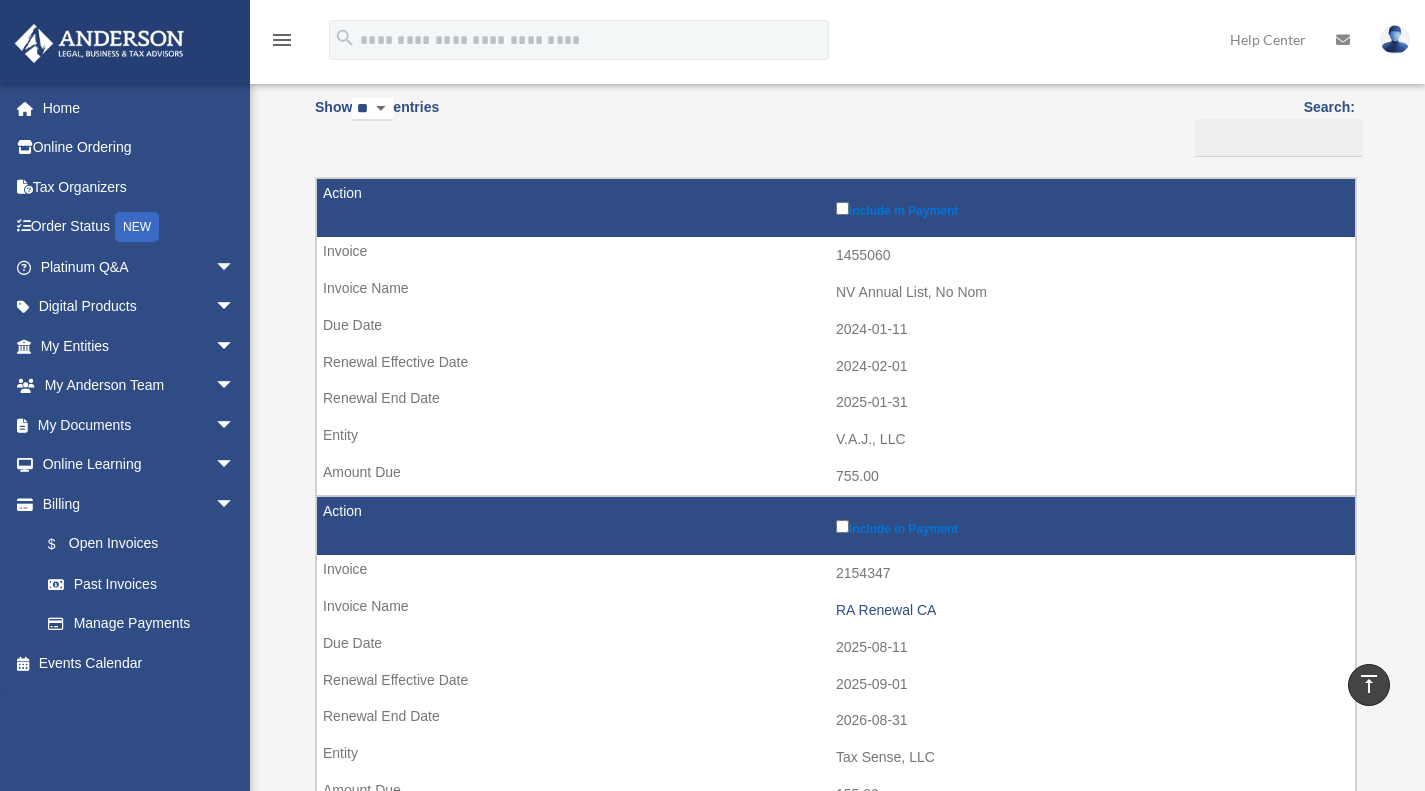 scroll, scrollTop: 213, scrollLeft: 0, axis: vertical 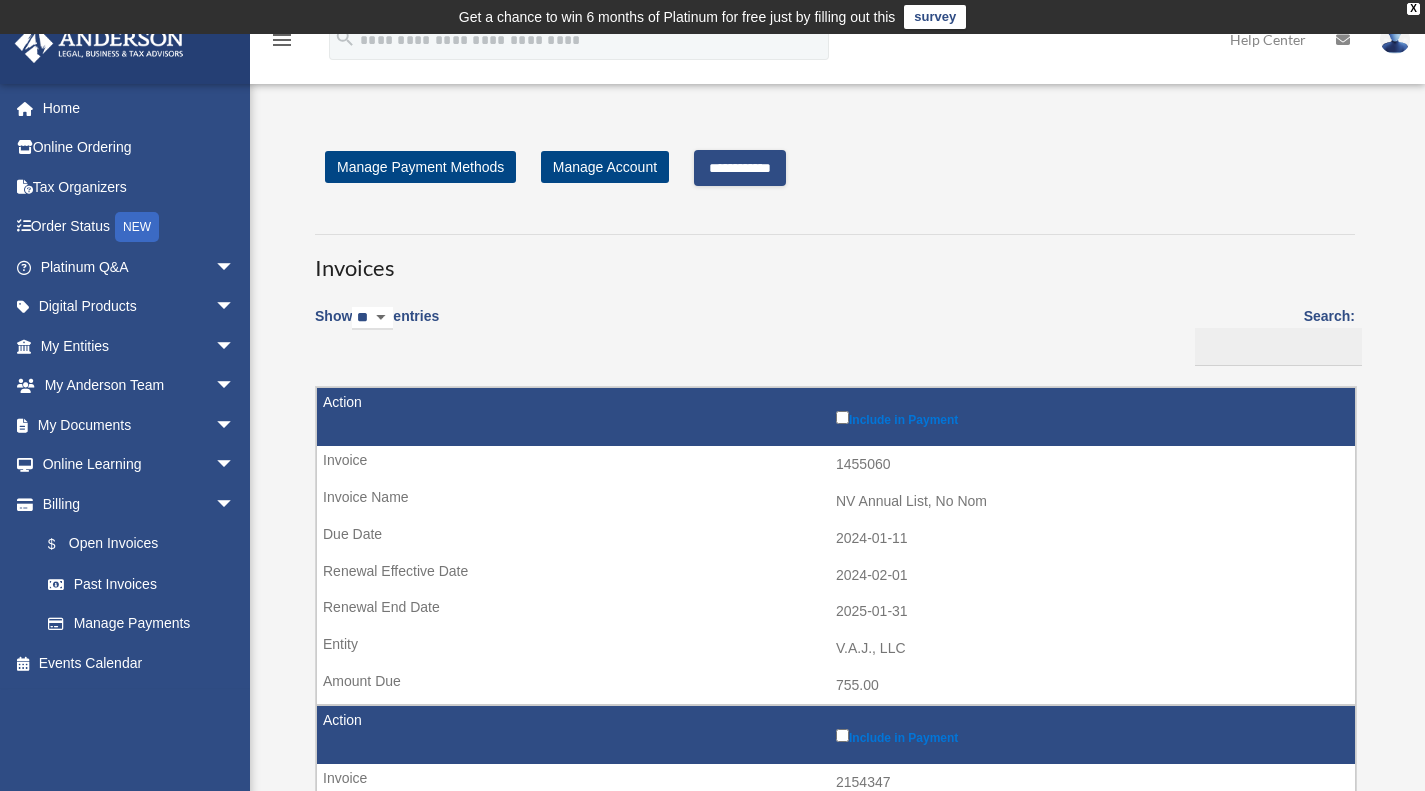 click on "**********" at bounding box center [740, 168] 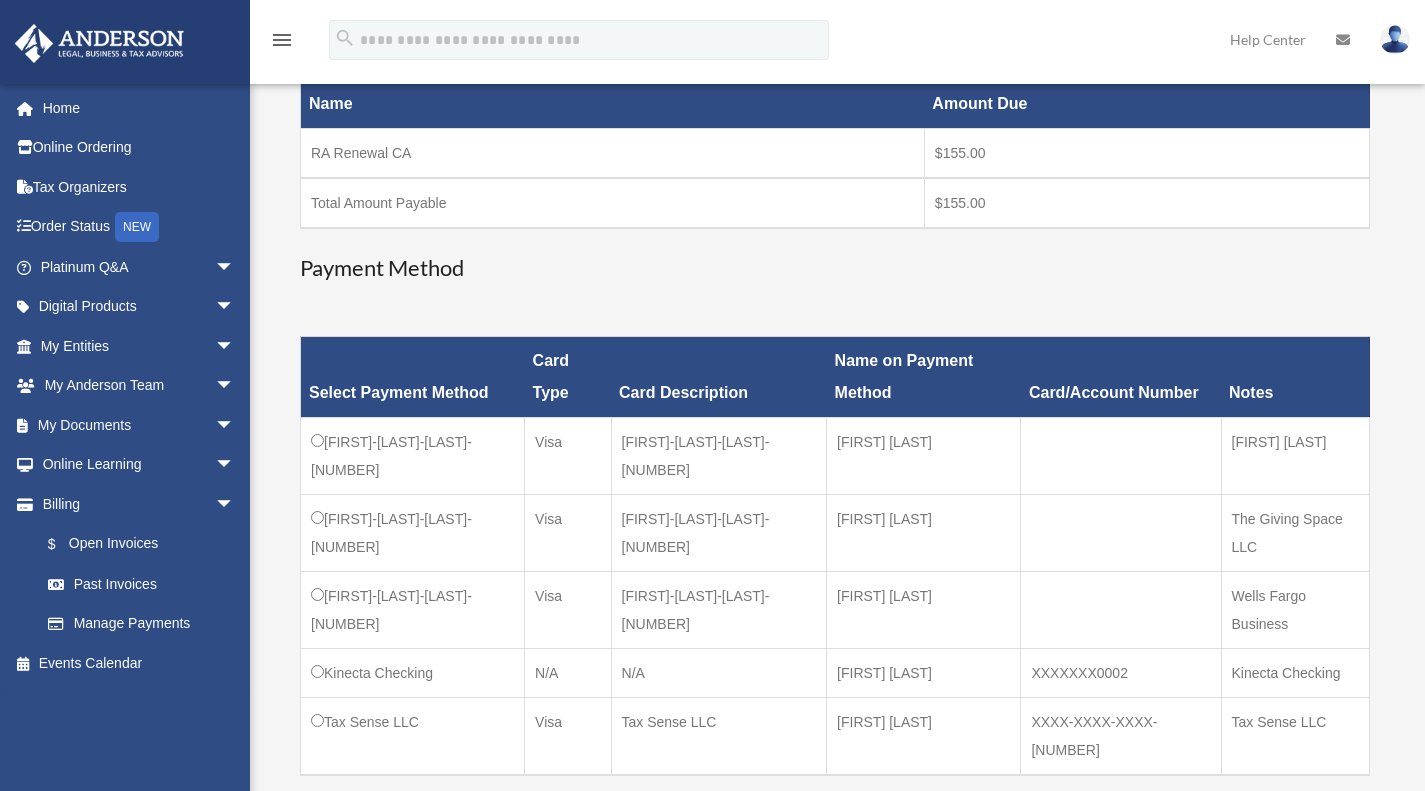 scroll, scrollTop: 364, scrollLeft: 0, axis: vertical 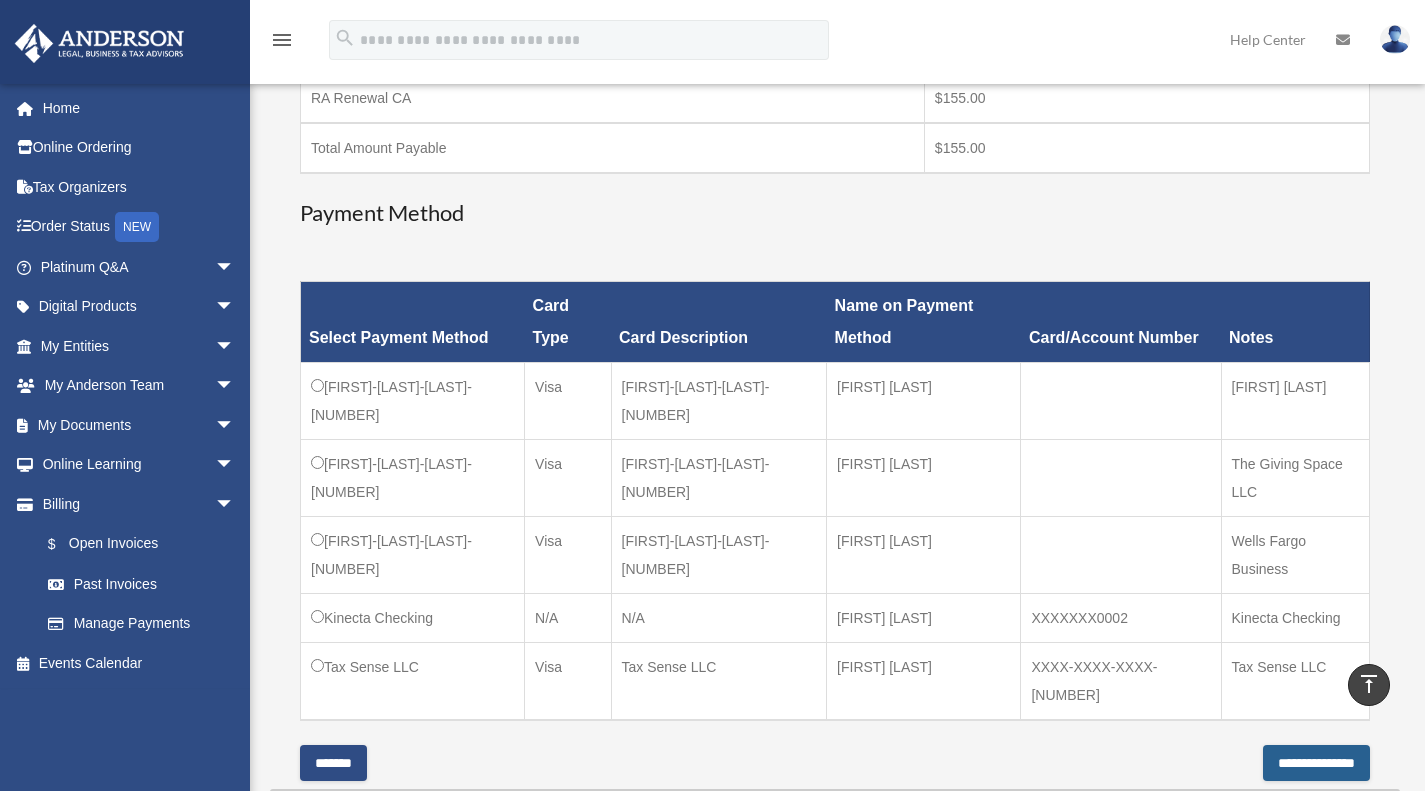 click on "**********" at bounding box center [1316, 763] 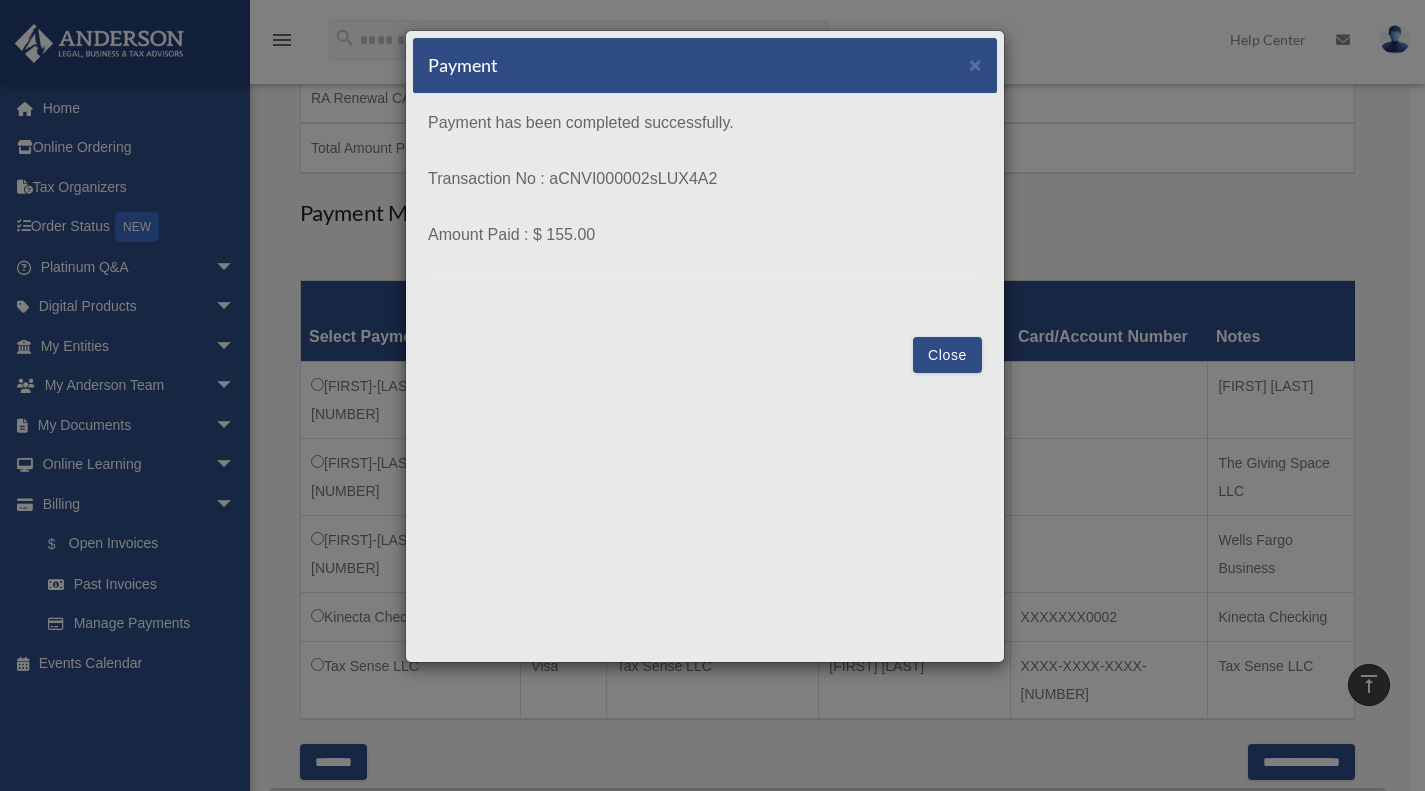 click on "Close" at bounding box center [947, 355] 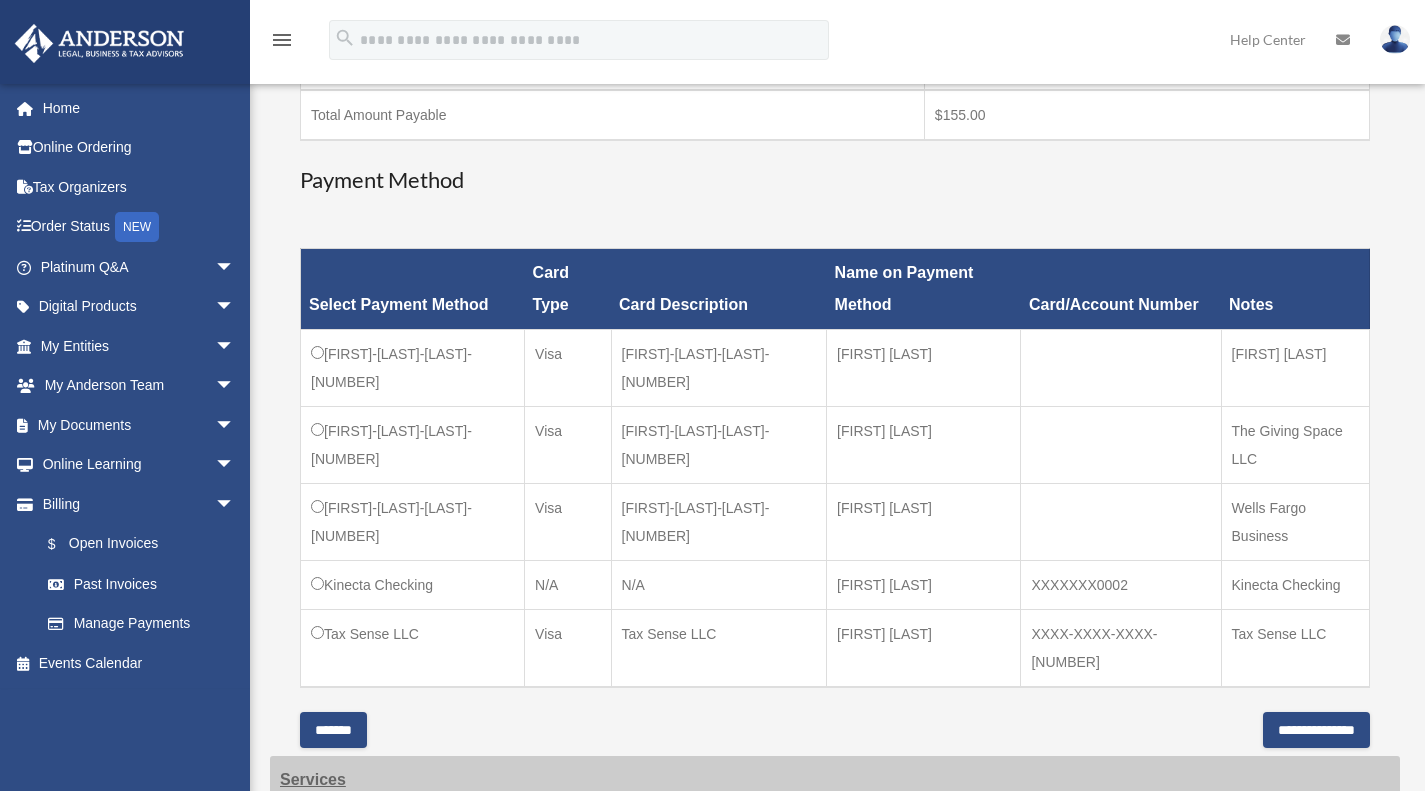 scroll, scrollTop: 460, scrollLeft: 0, axis: vertical 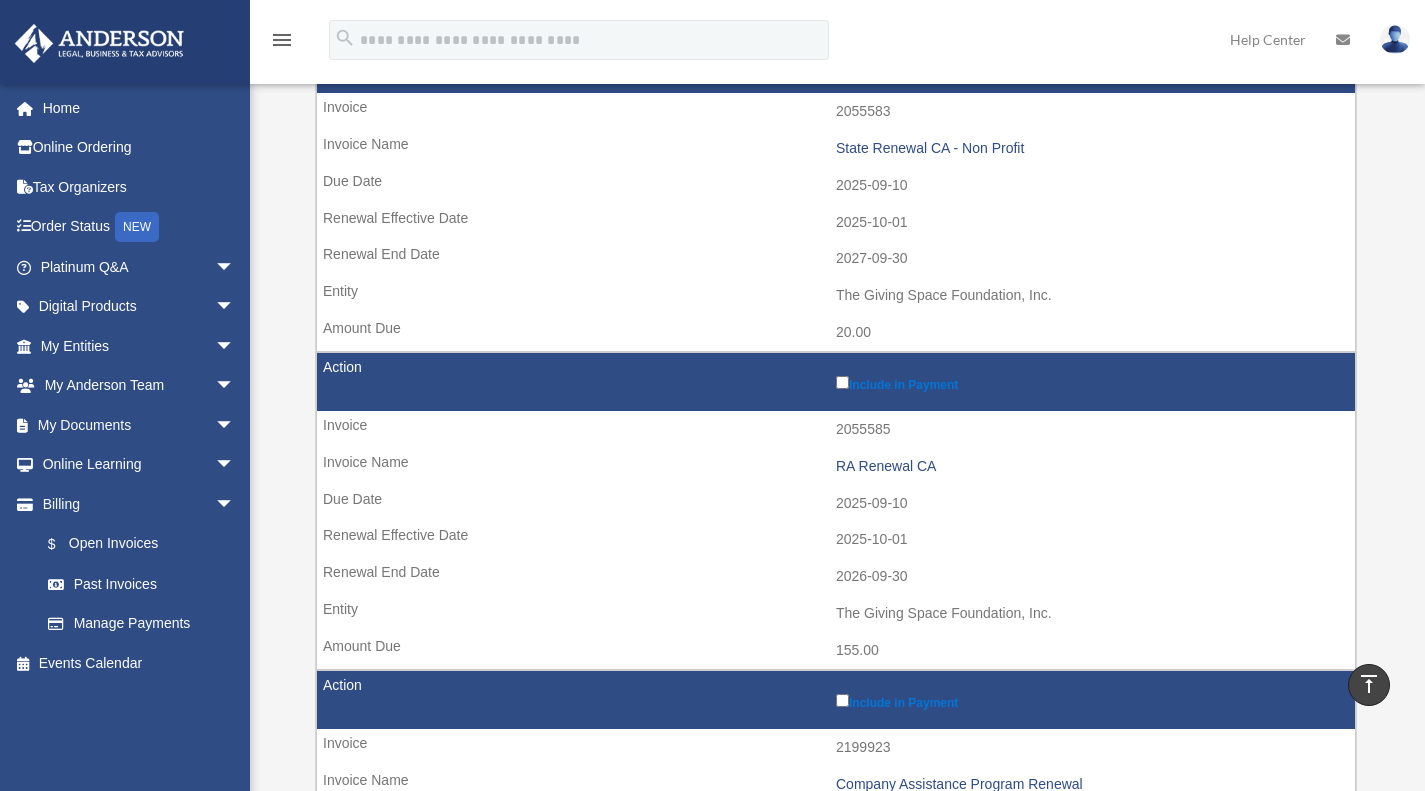 click on "**********" at bounding box center [835, 260] 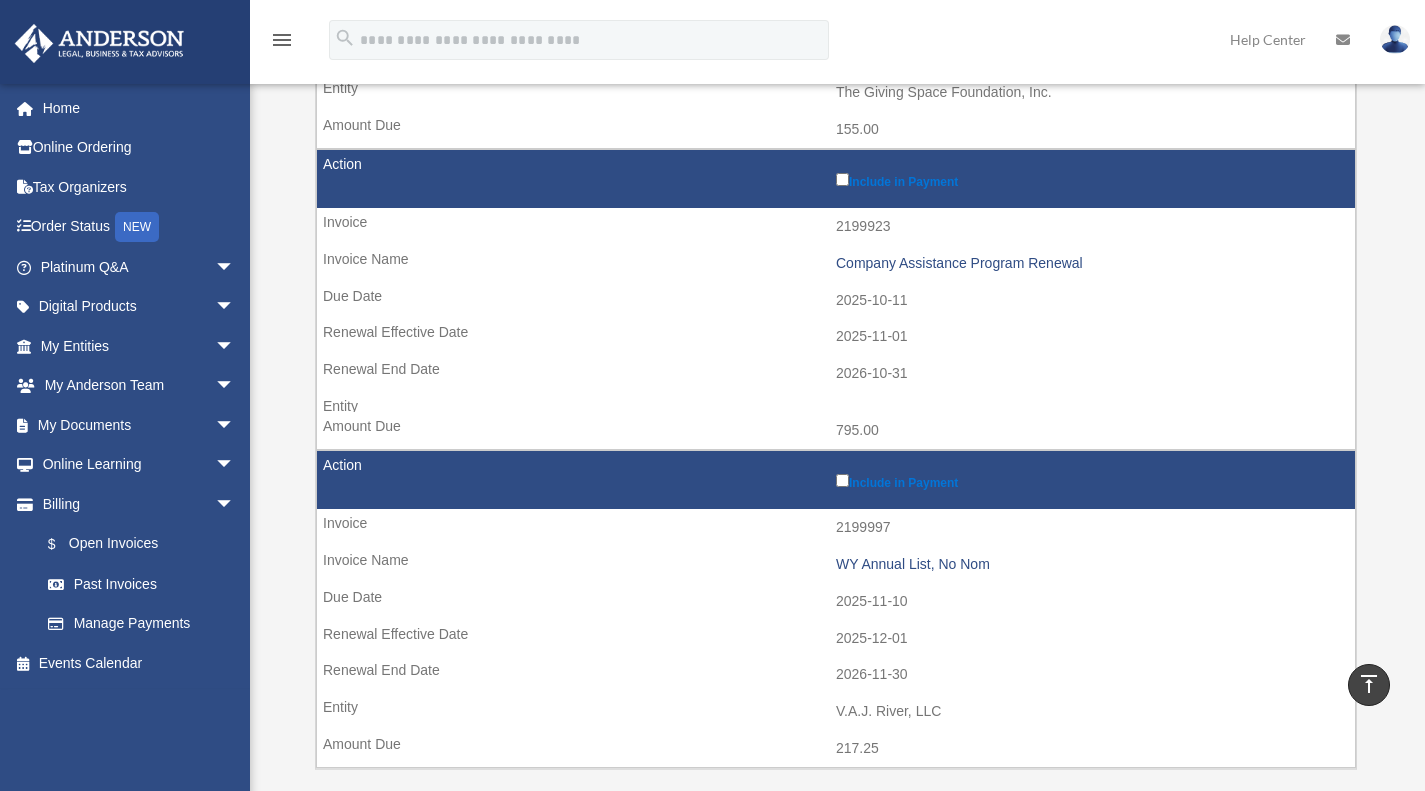 scroll, scrollTop: 1501, scrollLeft: 0, axis: vertical 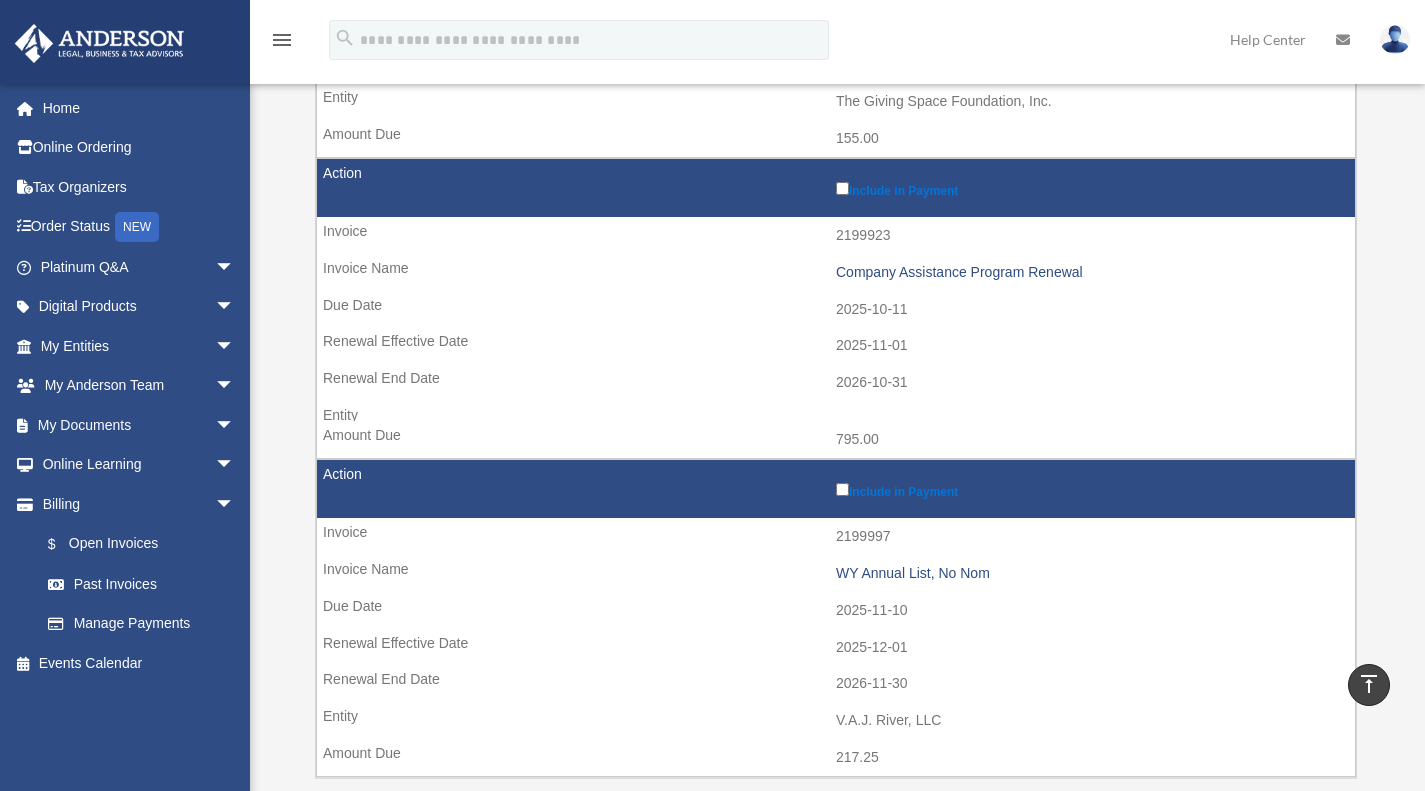 click on "2025-10-11" at bounding box center (836, 310) 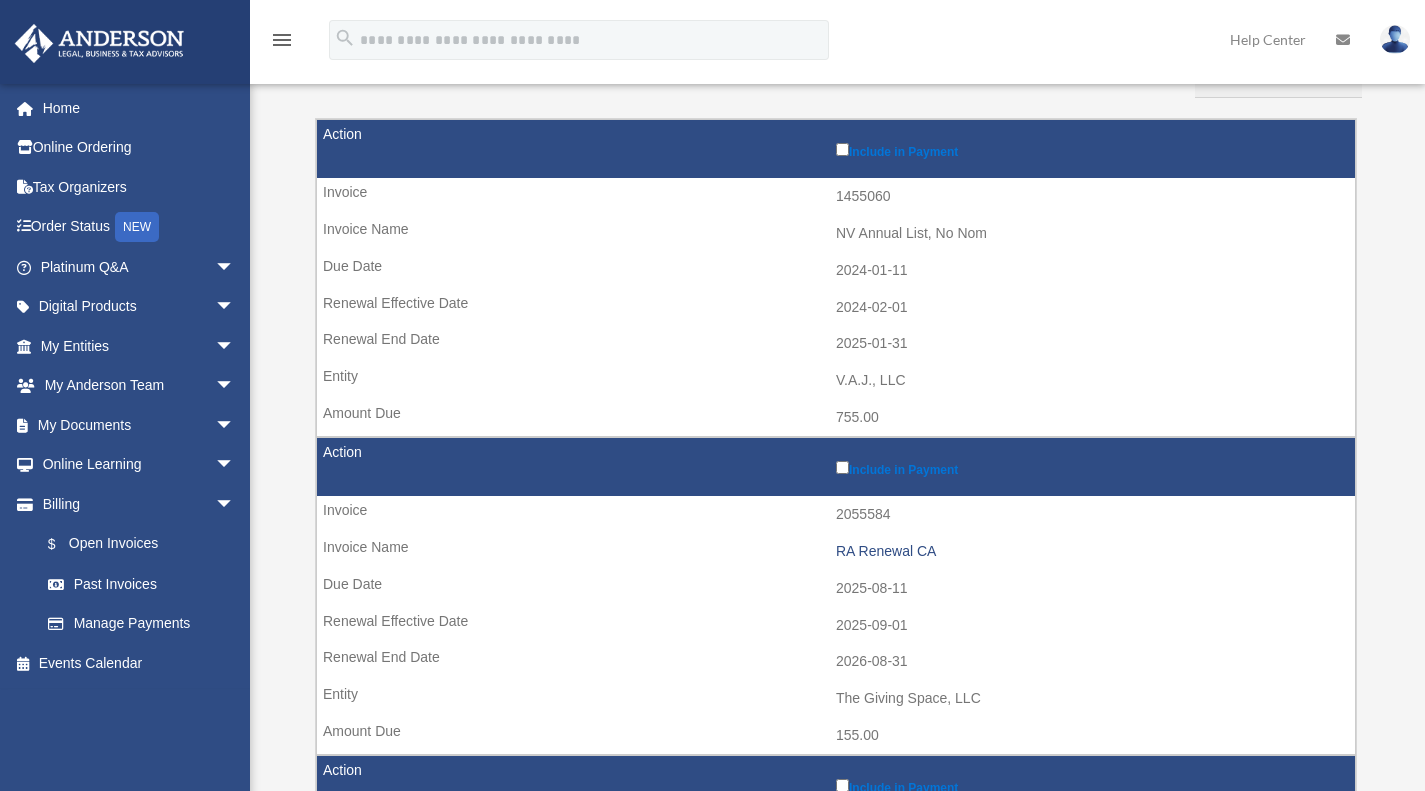 scroll, scrollTop: 0, scrollLeft: 0, axis: both 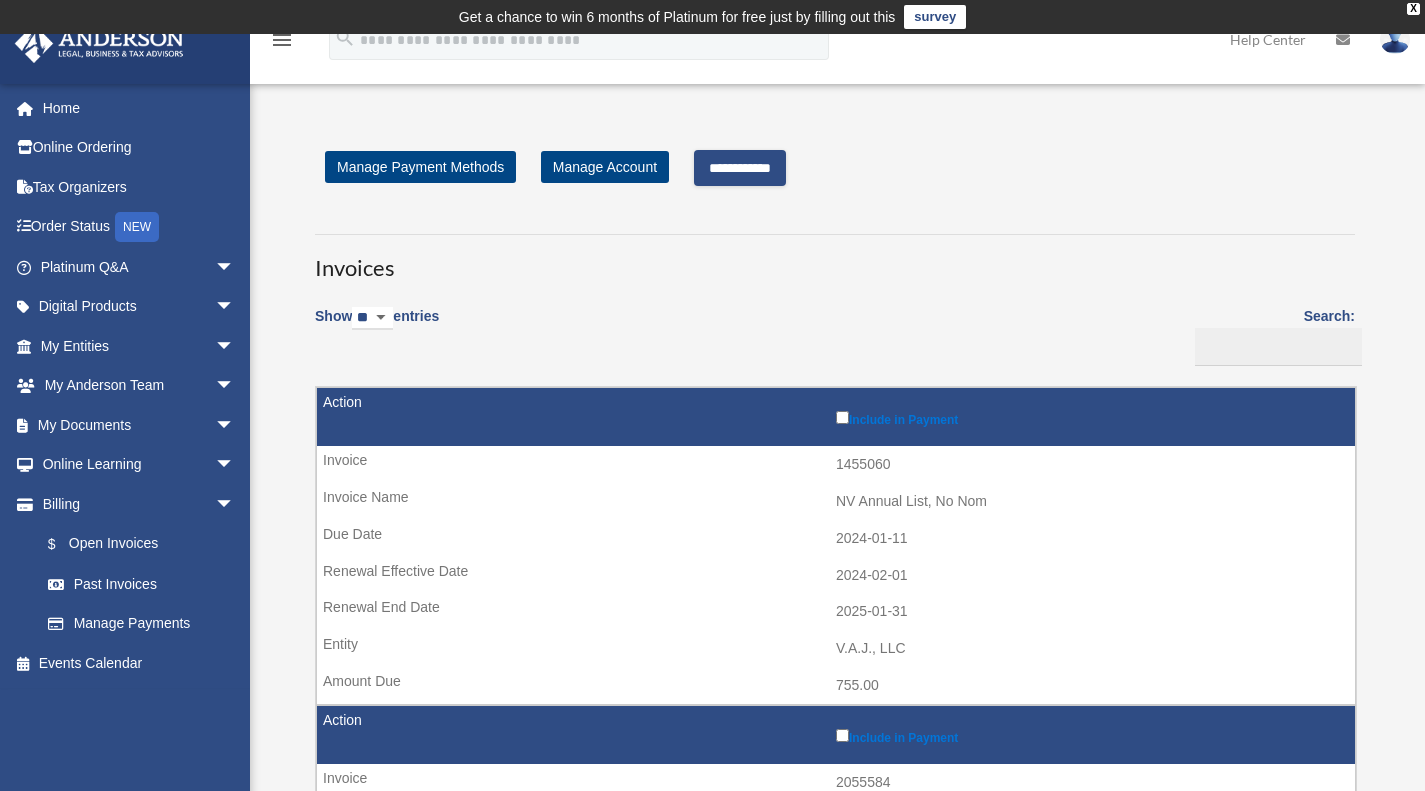 click on "**********" at bounding box center (740, 168) 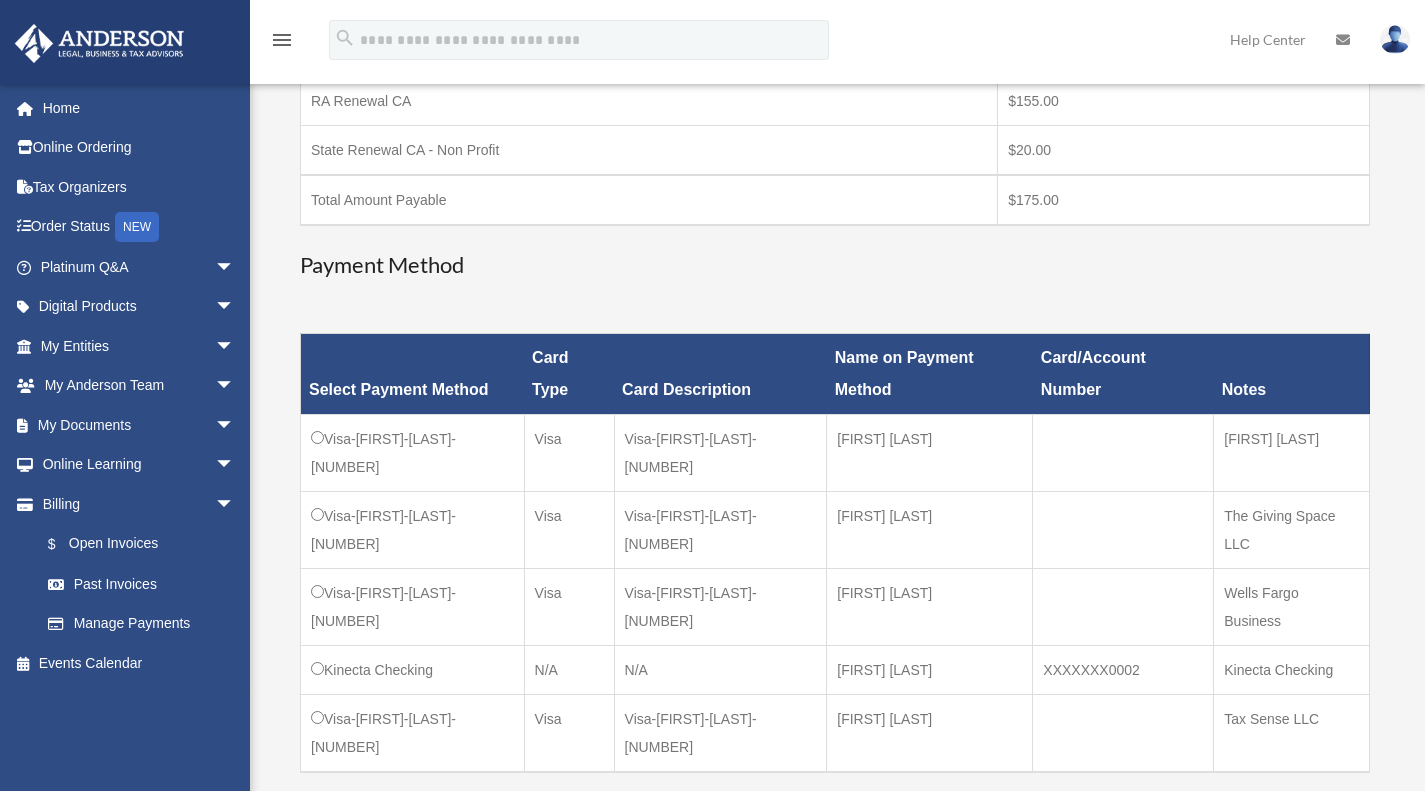 scroll, scrollTop: 416, scrollLeft: 0, axis: vertical 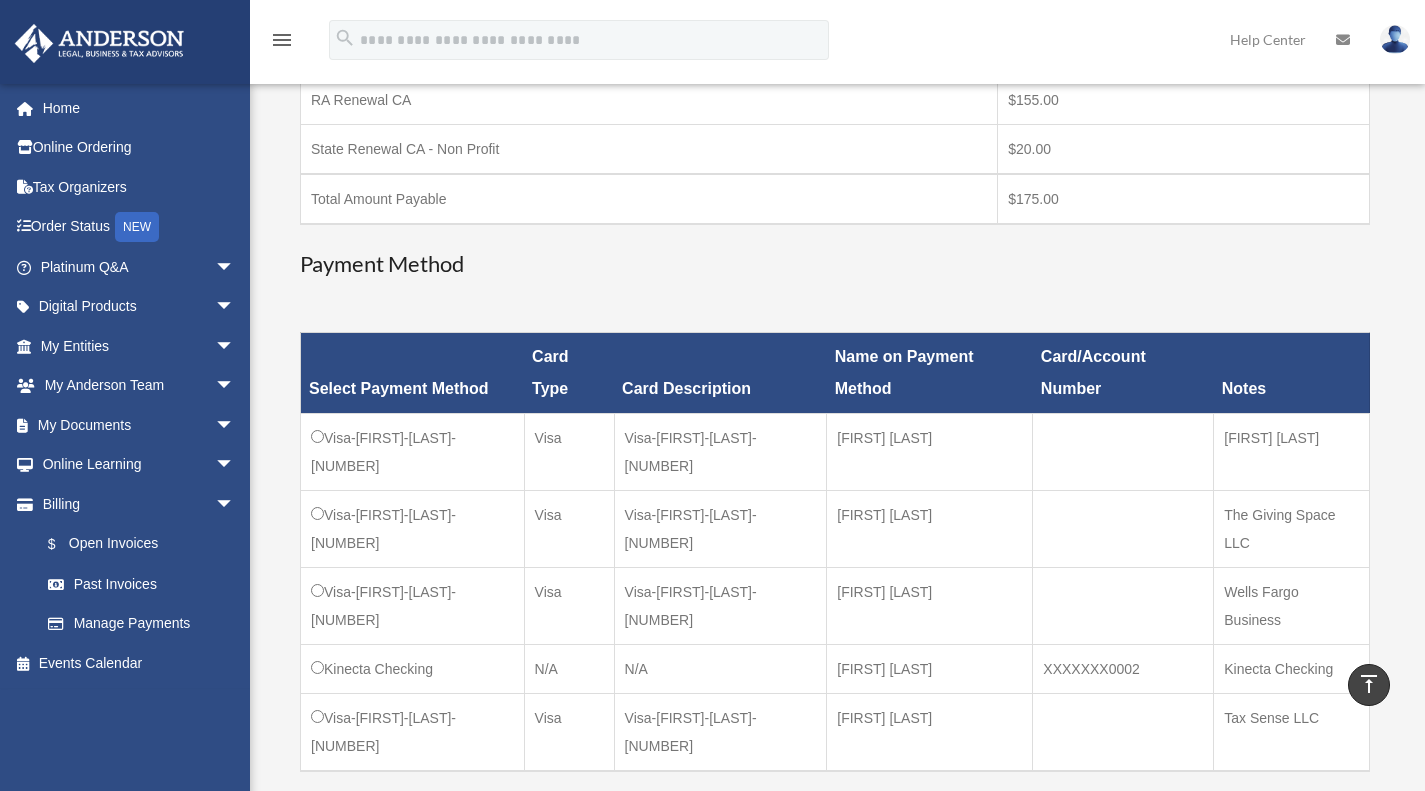 click on "Visa-[FIRST]-[LAST]-[NUMBER]" at bounding box center [413, 529] 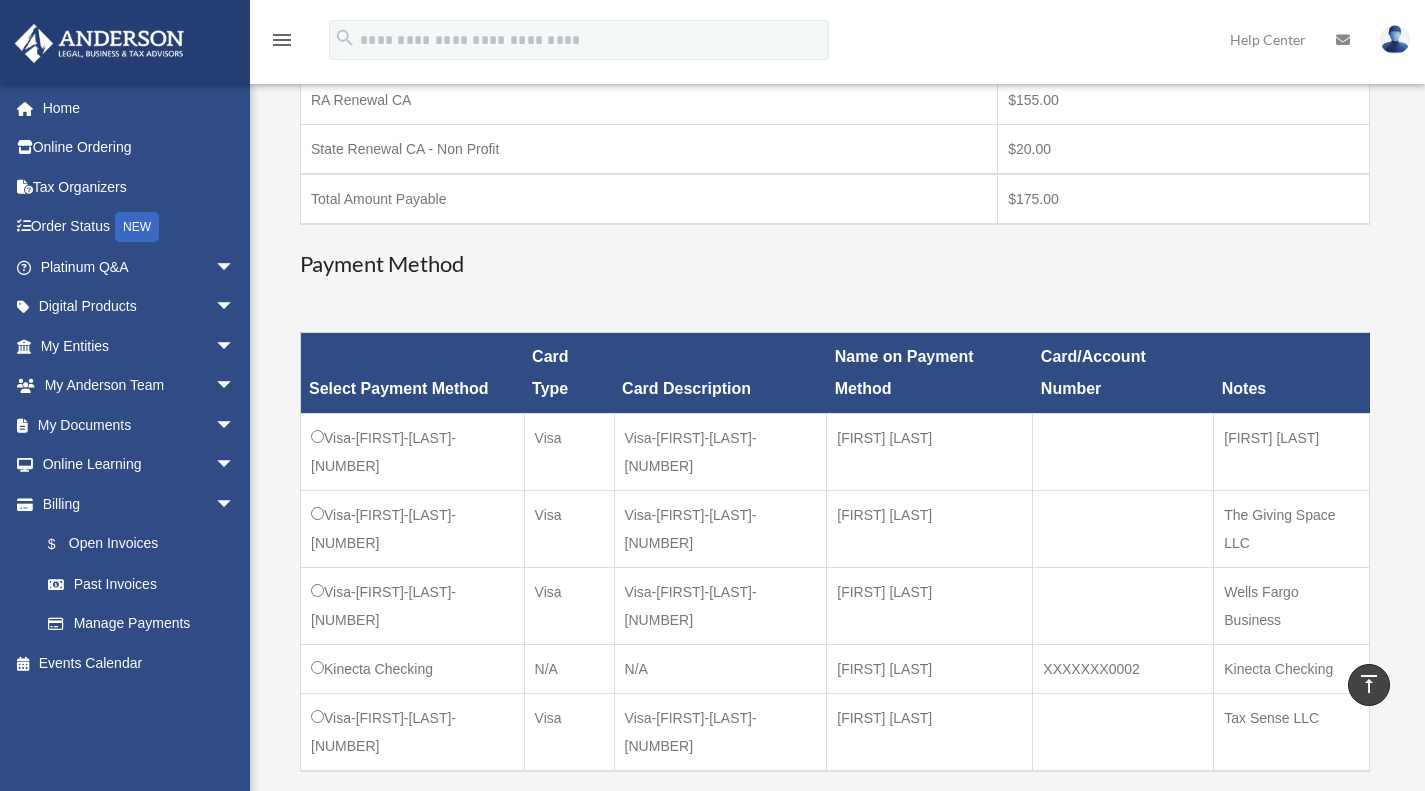 click on "**********" at bounding box center (1316, 814) 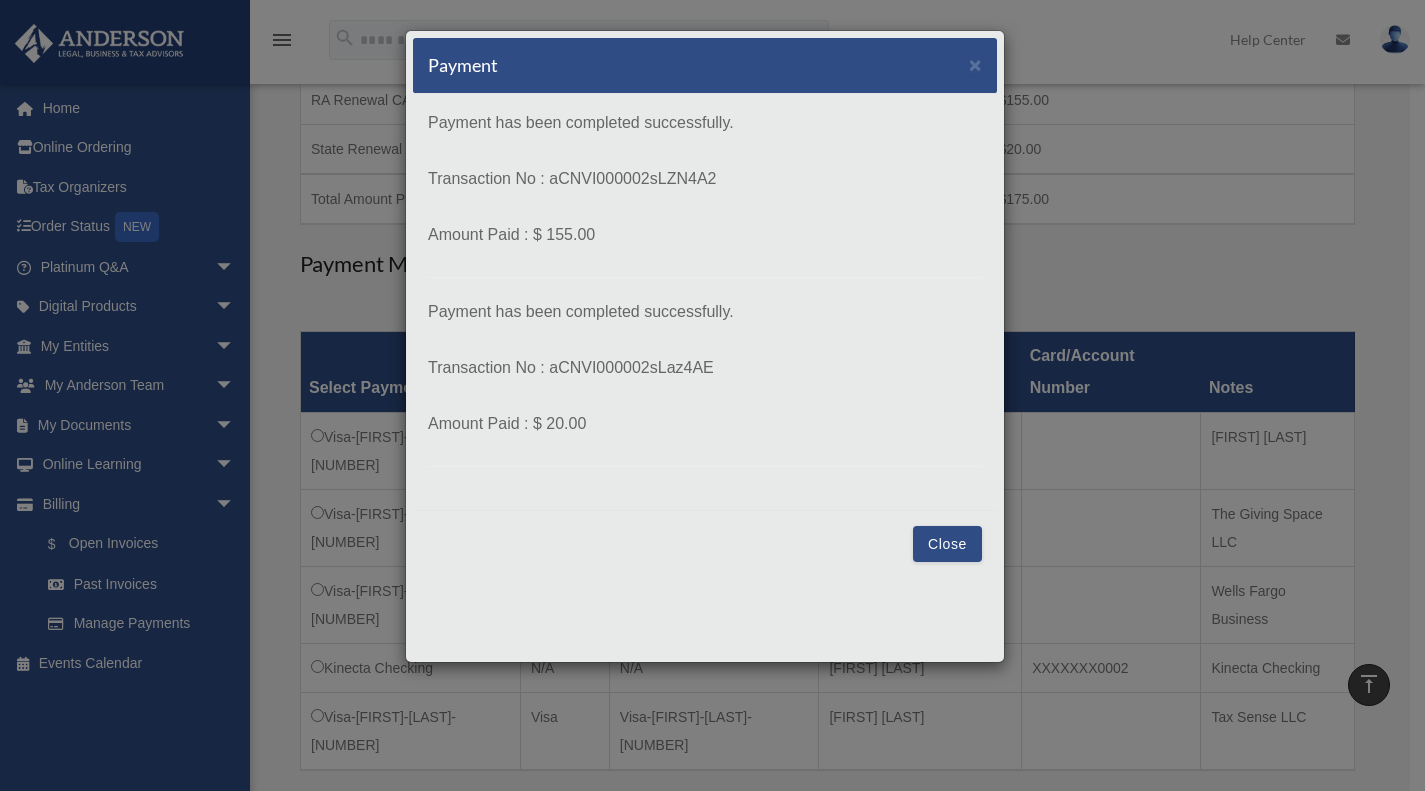 click on "Payment
×
Payment has been completed successfully.  Transaction No :  aCNVI000002sLZN4A2   Amount Paid :  $ 155.00    Payment has been completed successfully.  Transaction No :  aCNVI000002sLaz4AE   Amount Paid :  $ 20.00
Close" at bounding box center [712, 395] 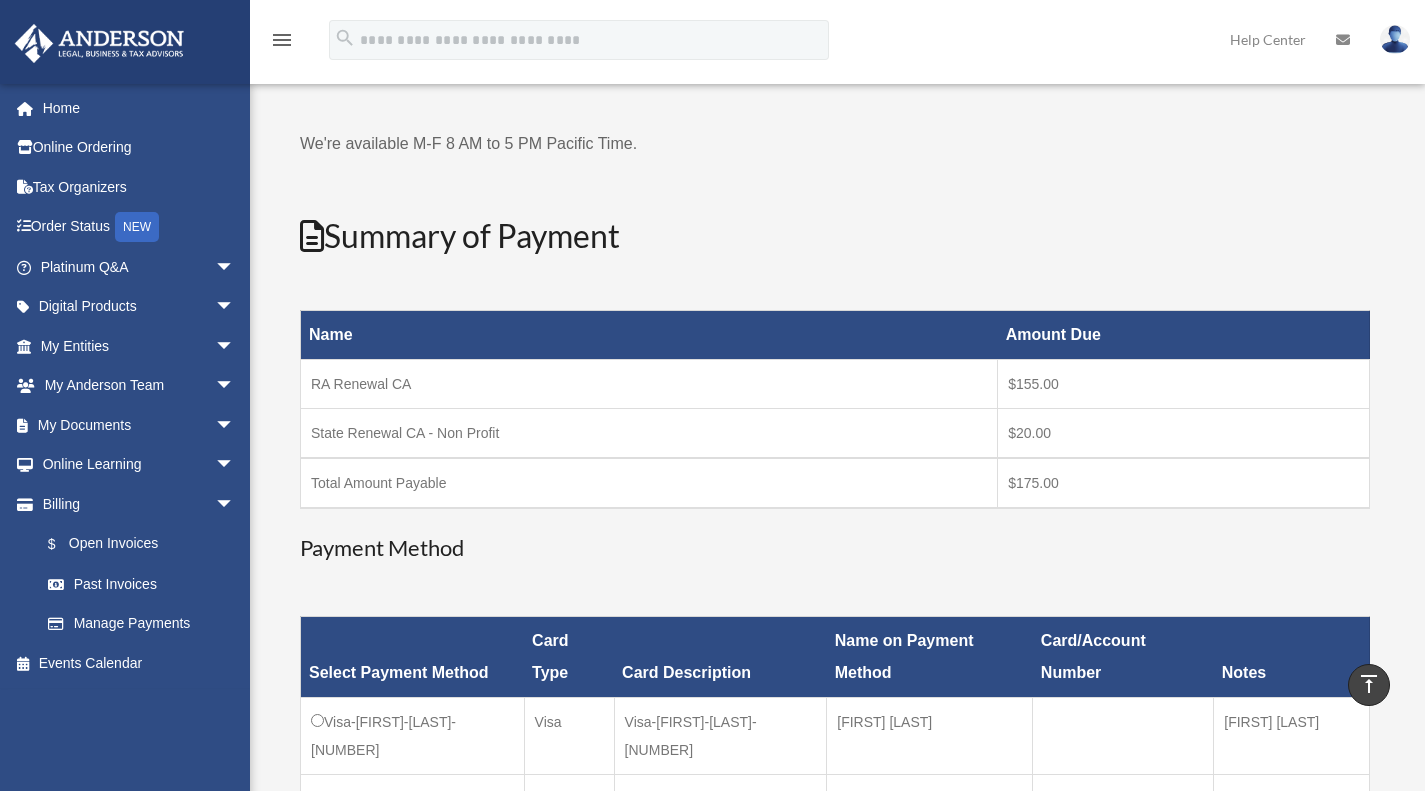 scroll, scrollTop: 0, scrollLeft: 0, axis: both 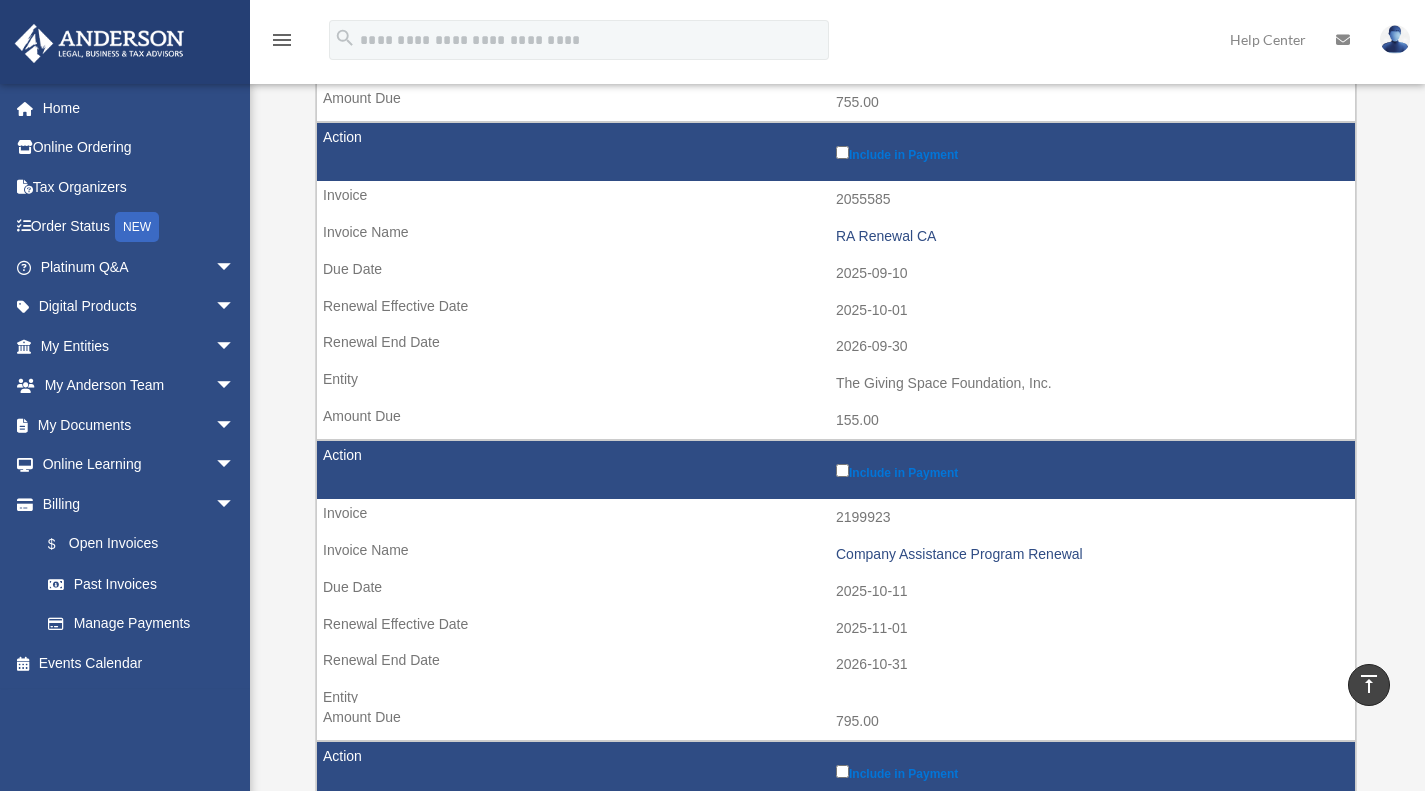 click on "$ Open Invoices" at bounding box center [136, 544] 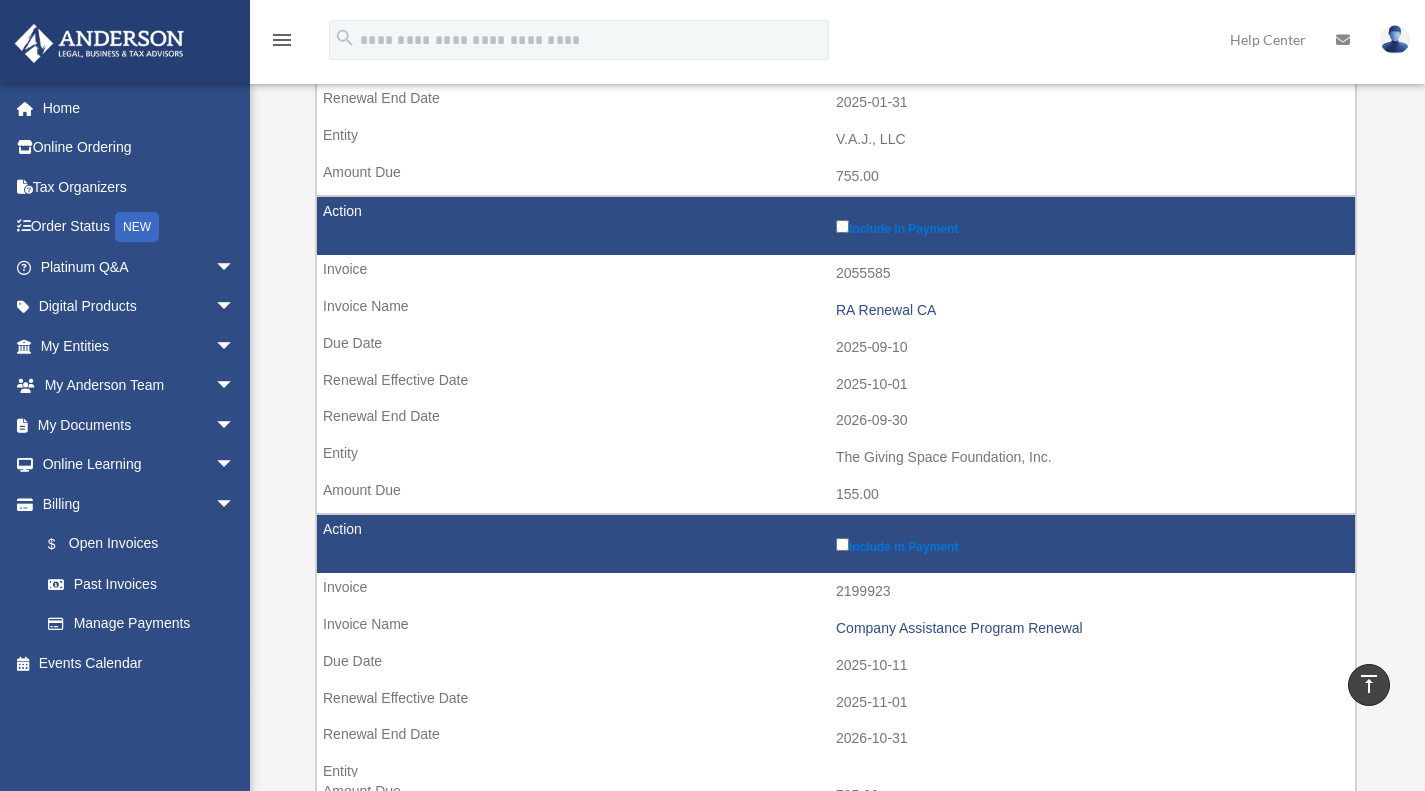 scroll, scrollTop: 491, scrollLeft: 0, axis: vertical 